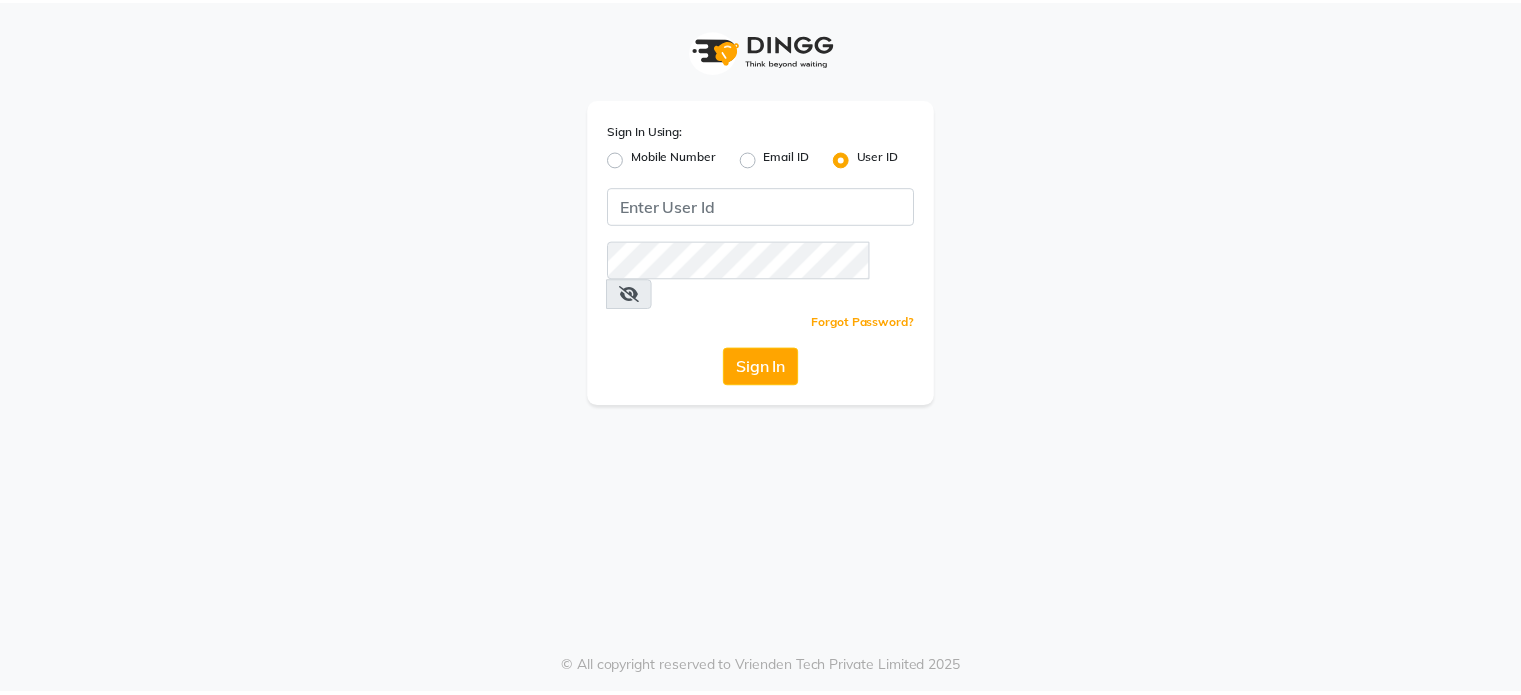scroll, scrollTop: 0, scrollLeft: 0, axis: both 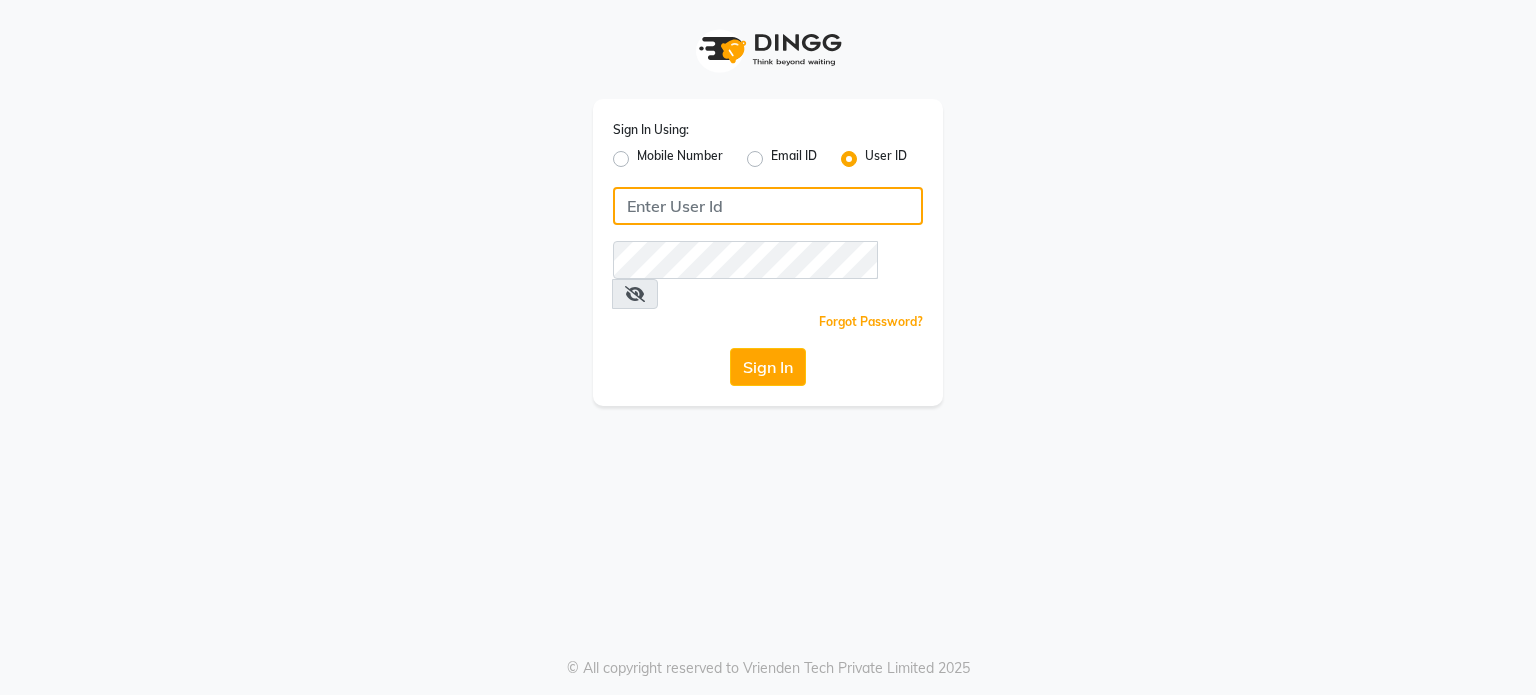 click 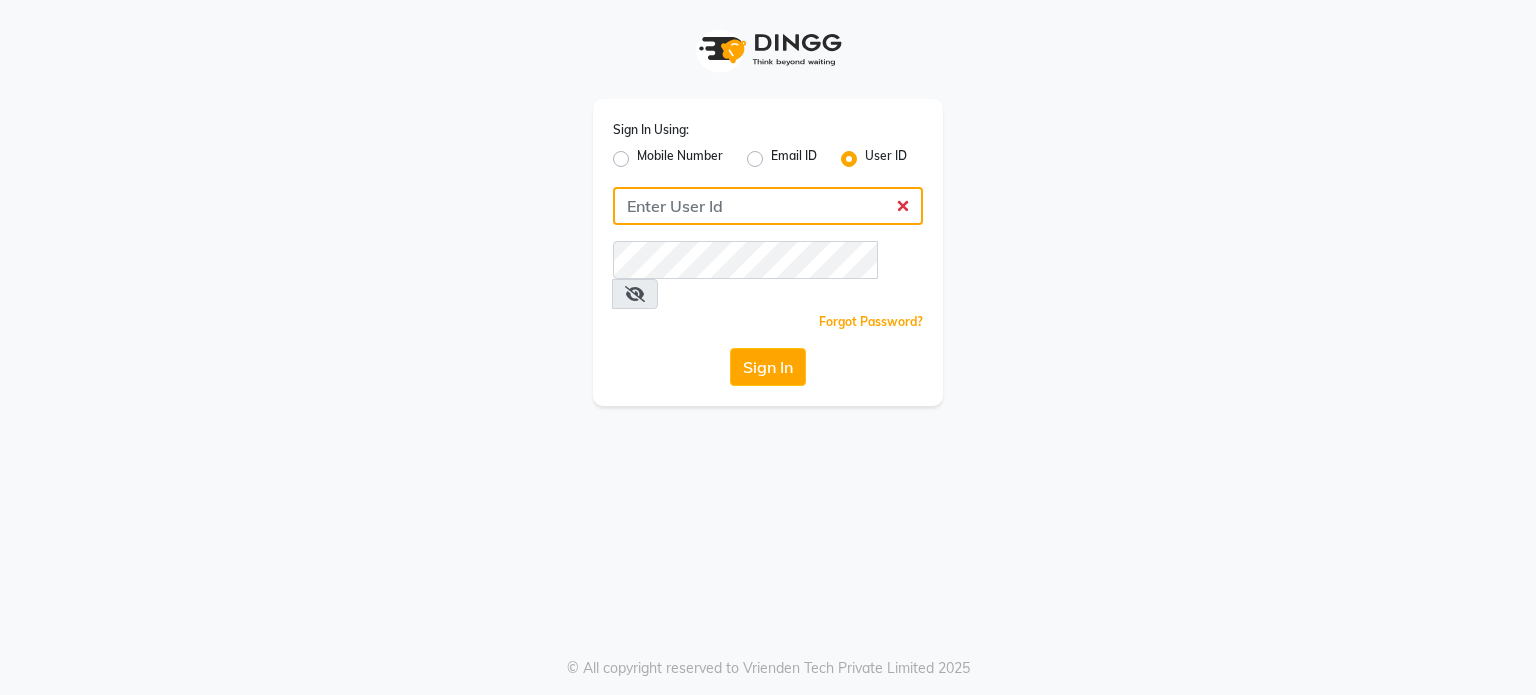 paste on "9958222206" 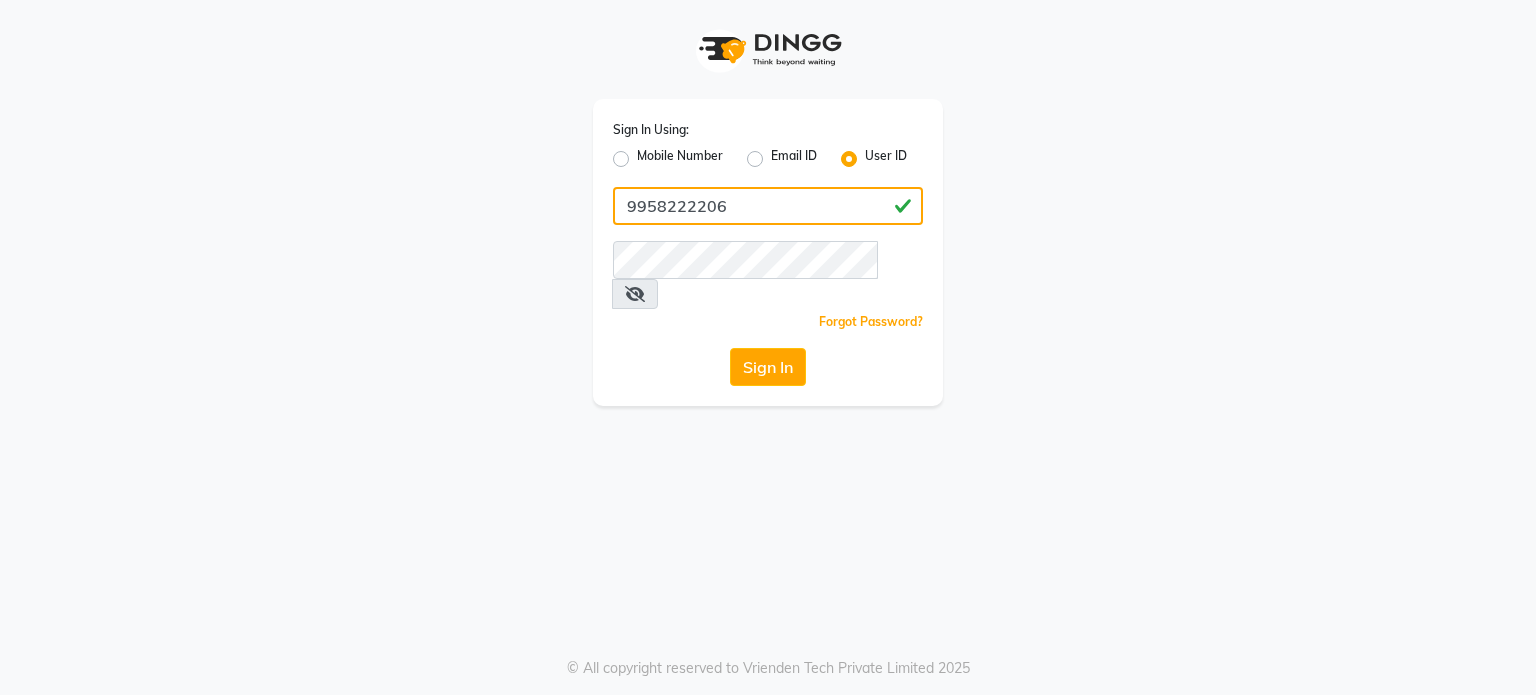 type on "9958222206" 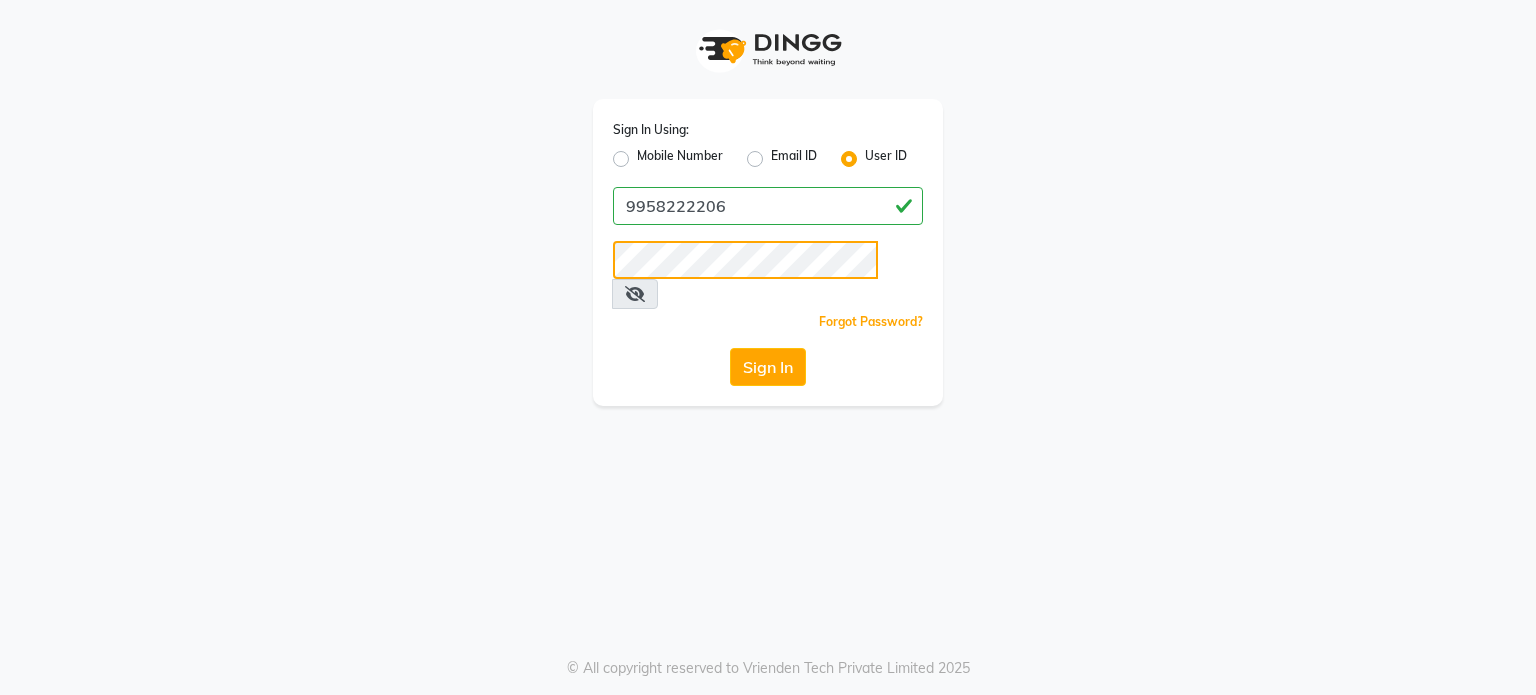click on "Sign In" 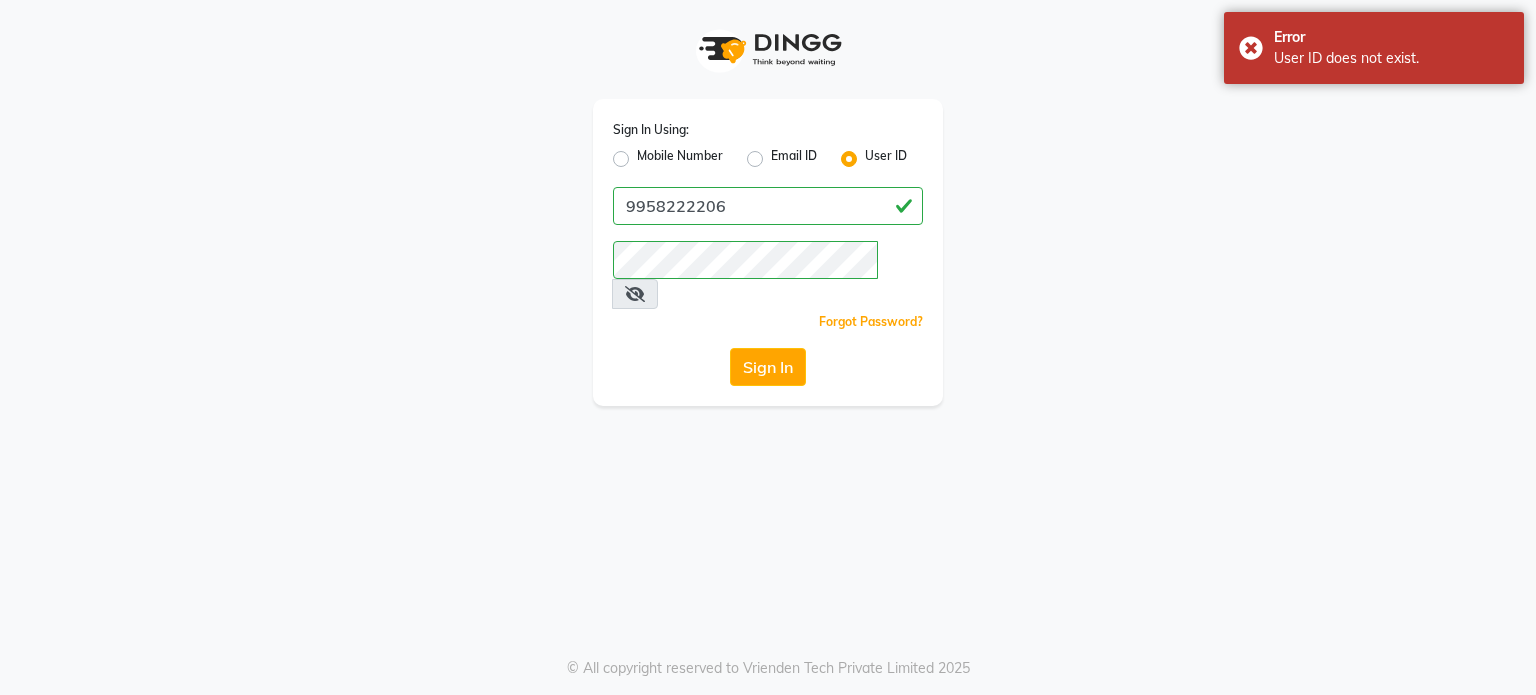 click at bounding box center (635, 294) 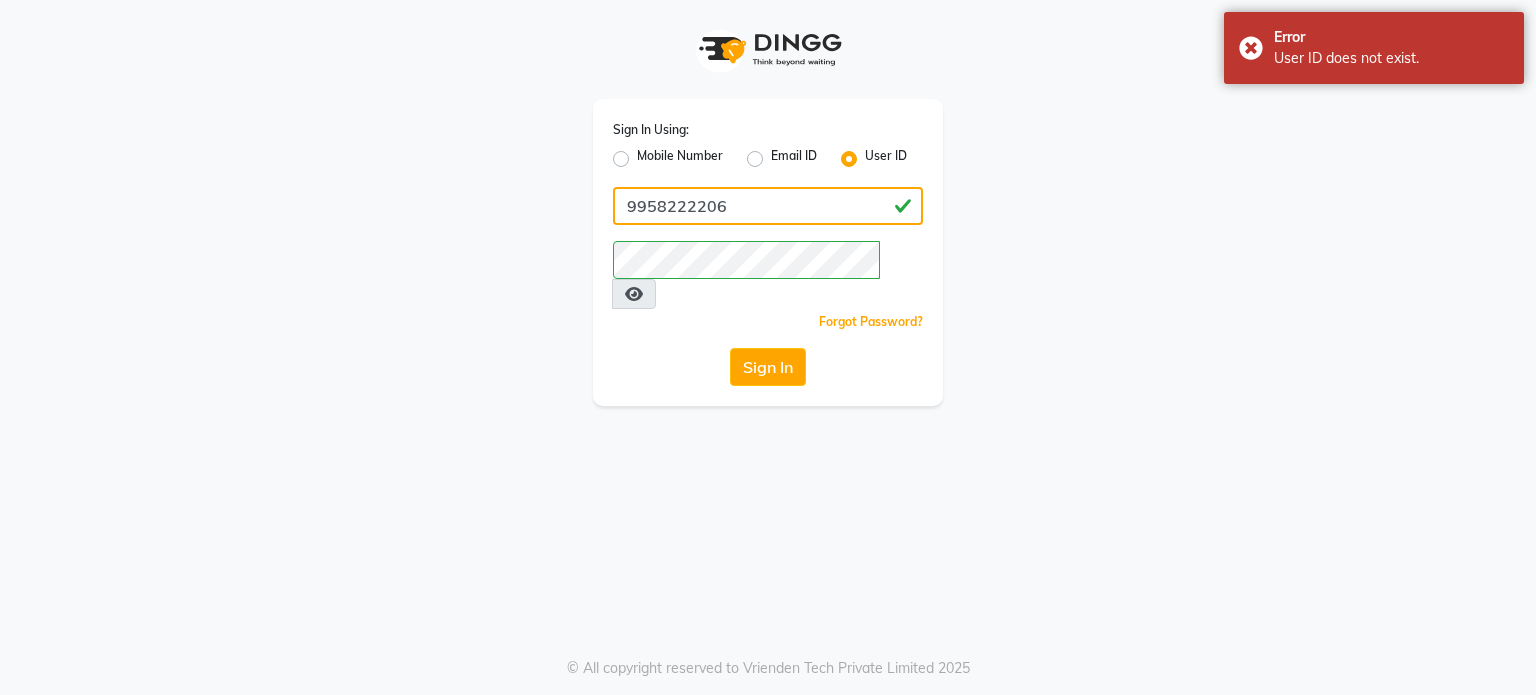 click on "9958222206" 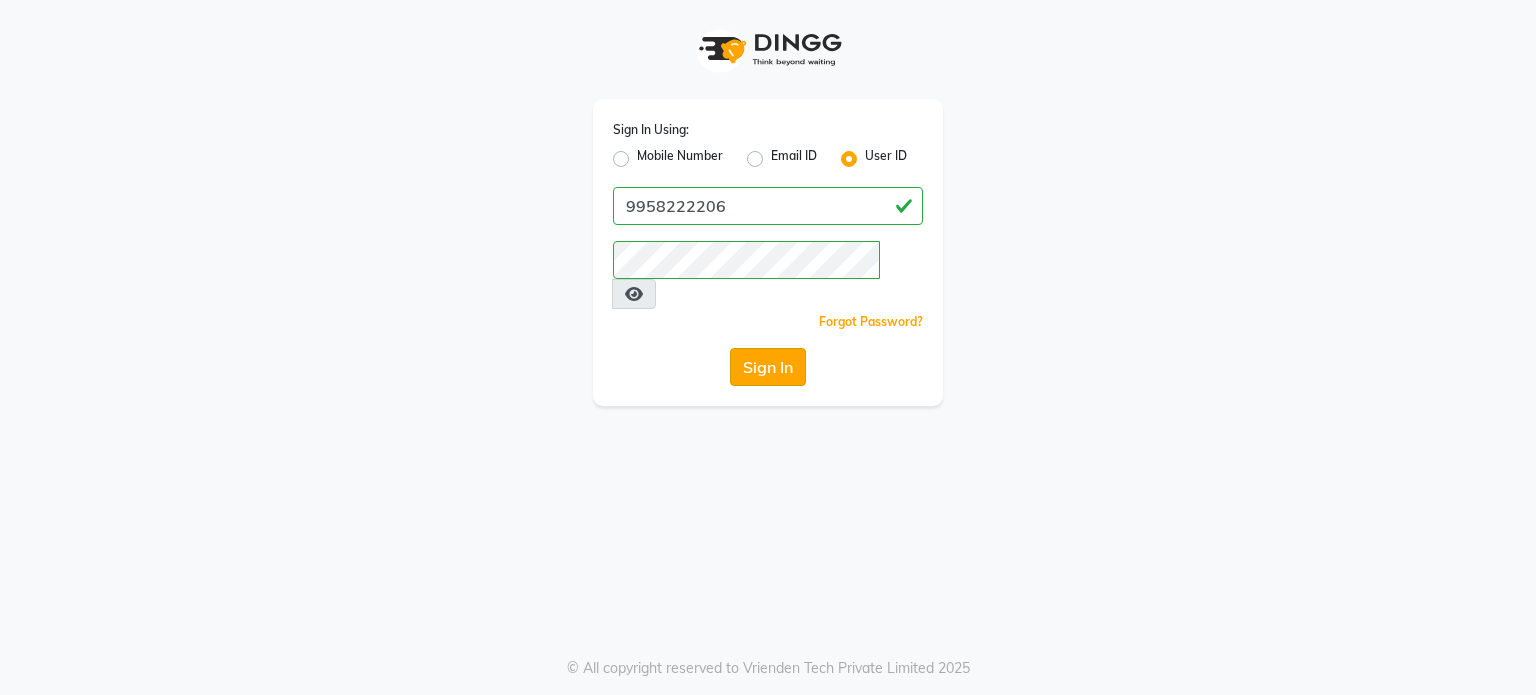 click on "Sign In" 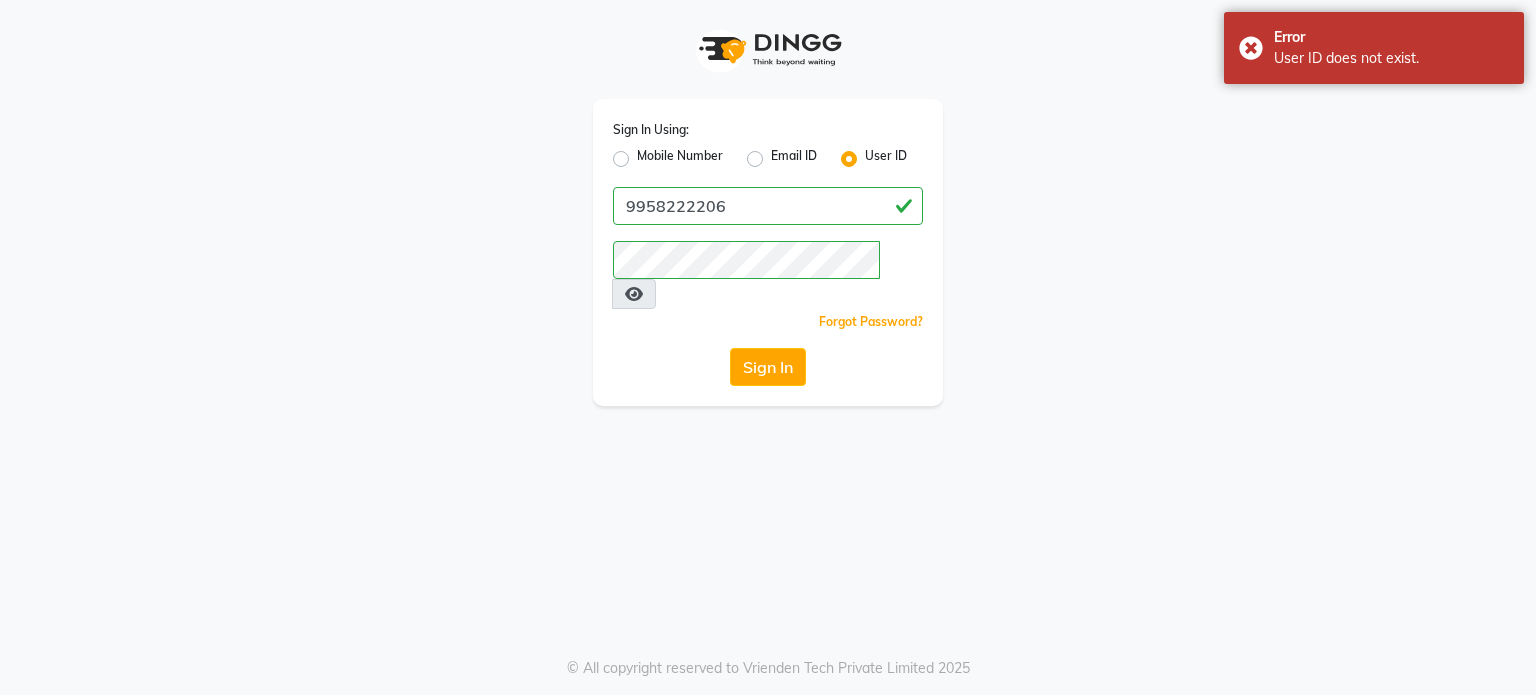 click on "Mobile Number" 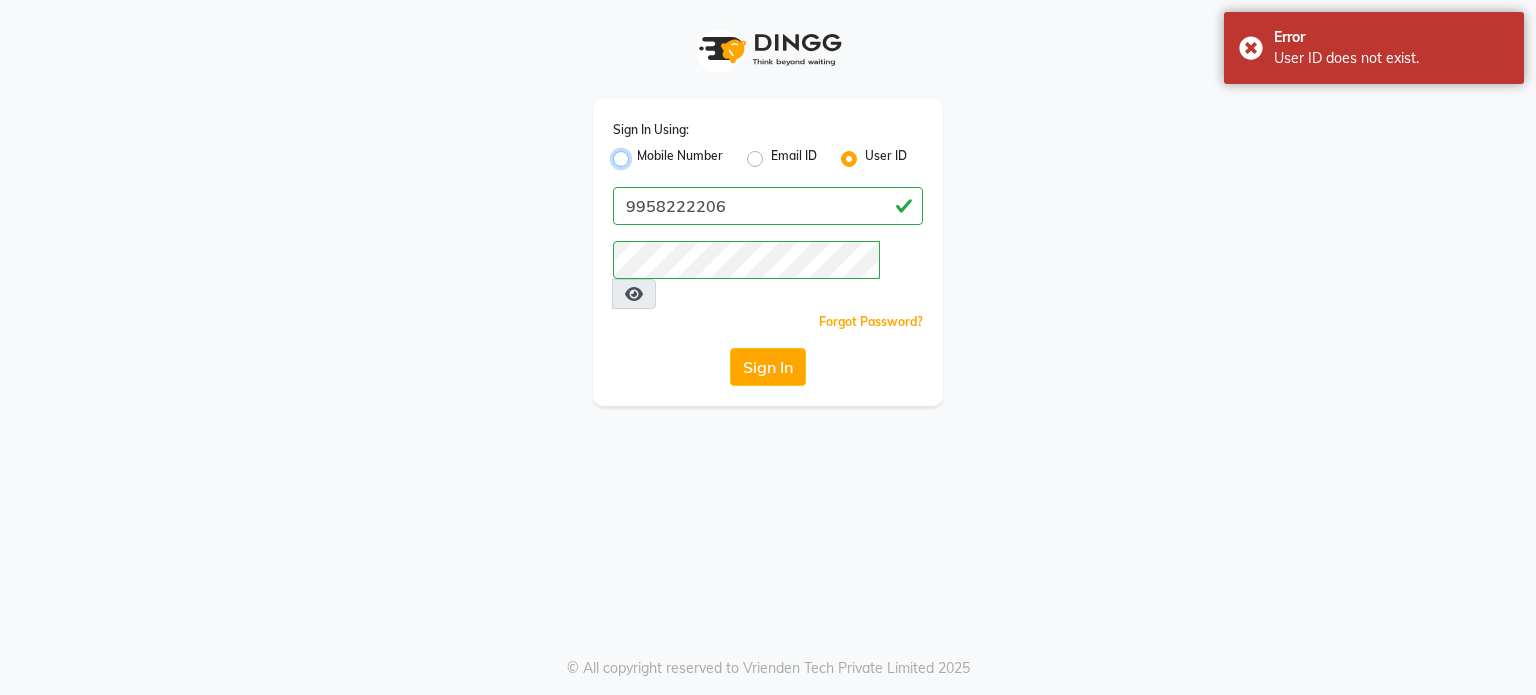 click on "Mobile Number" at bounding box center (643, 153) 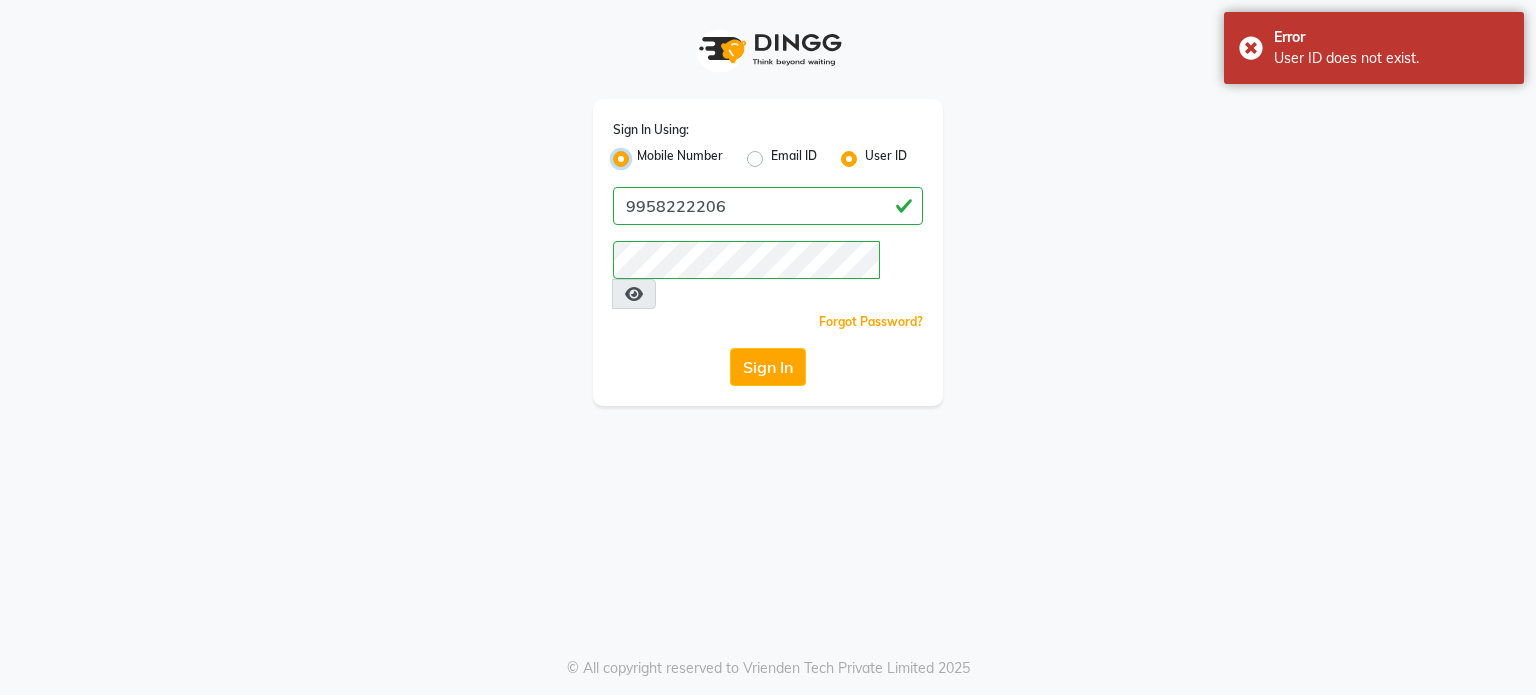radio on "false" 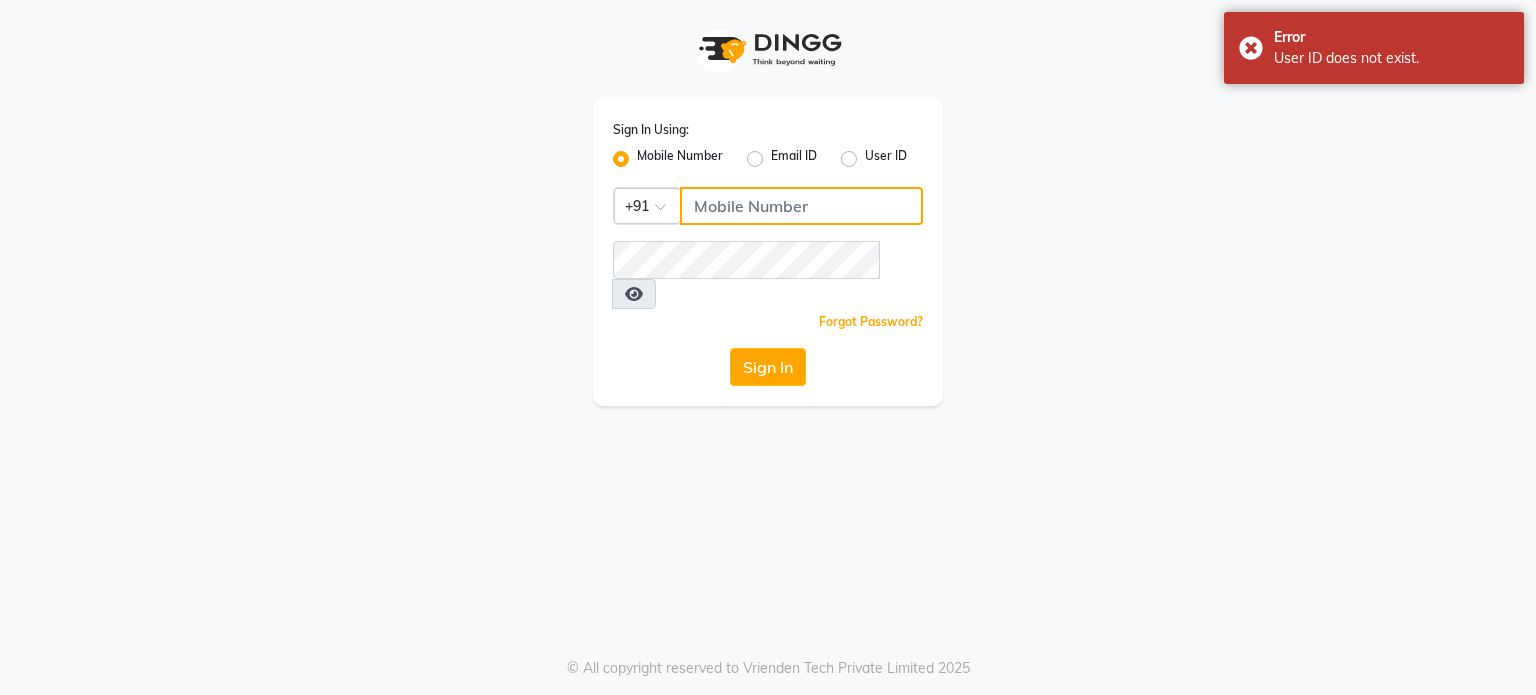 click 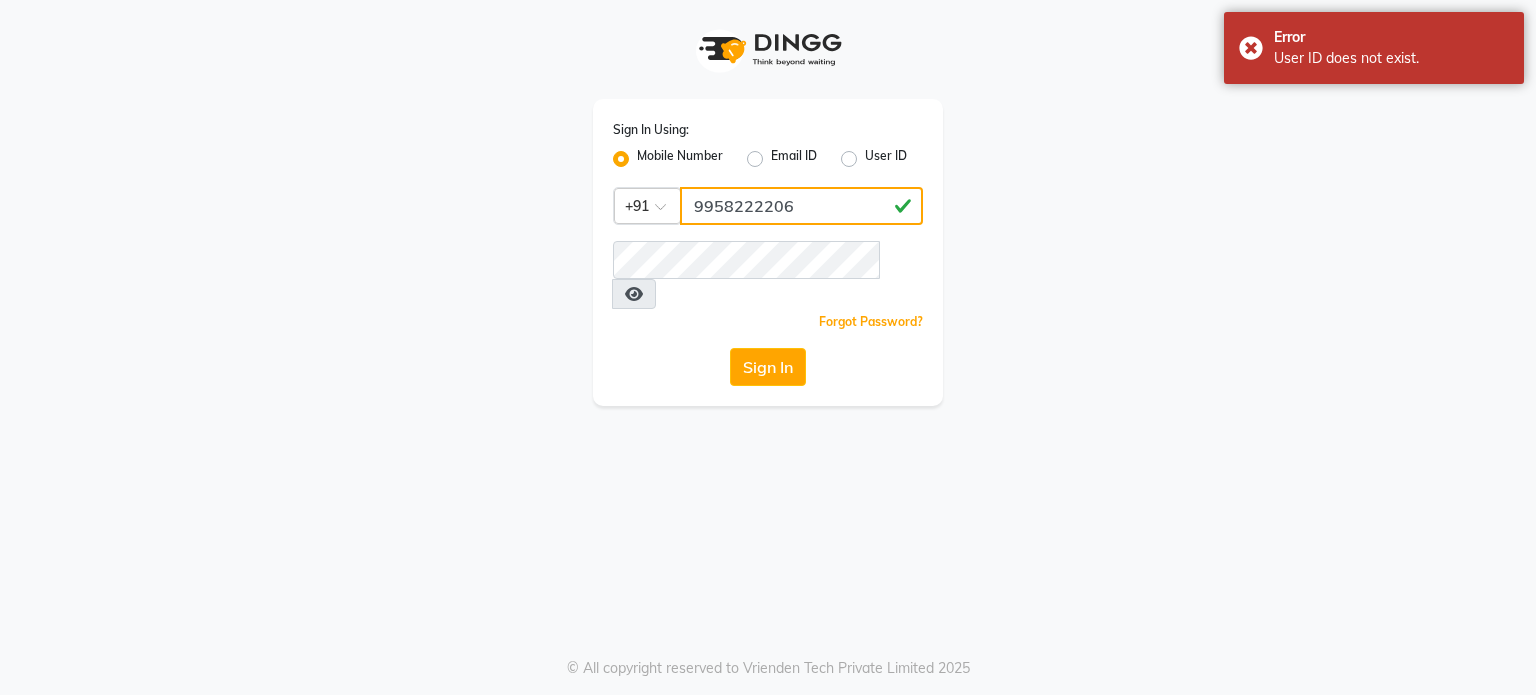 type on "9958222206" 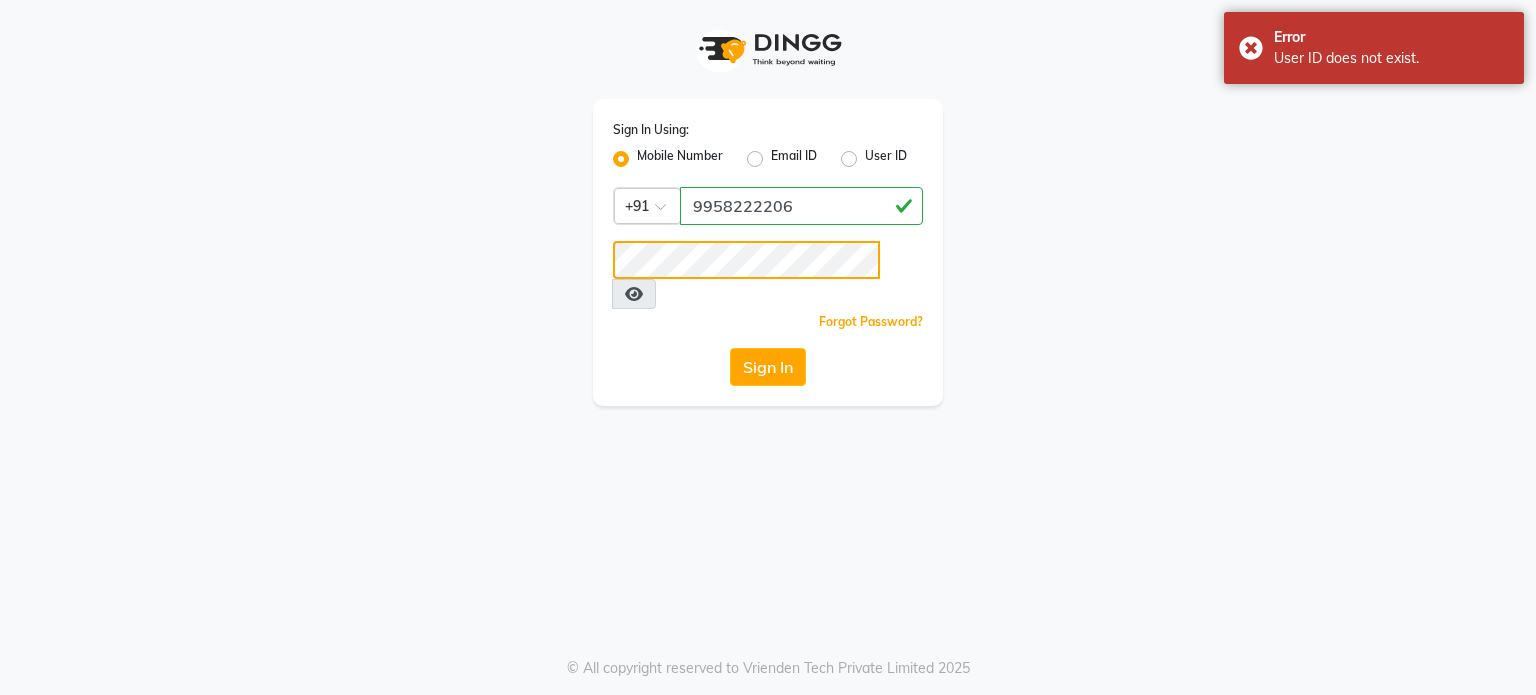 click on "Sign In" 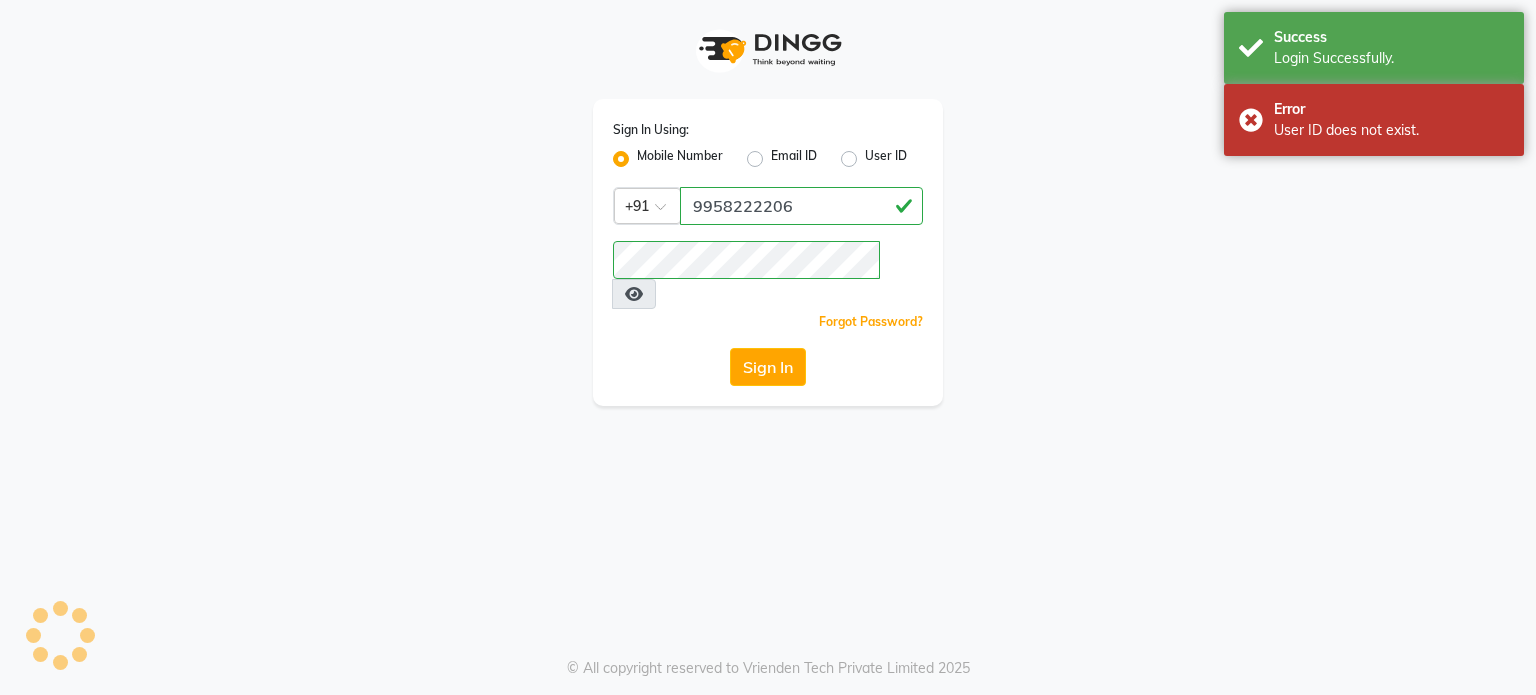select on "service" 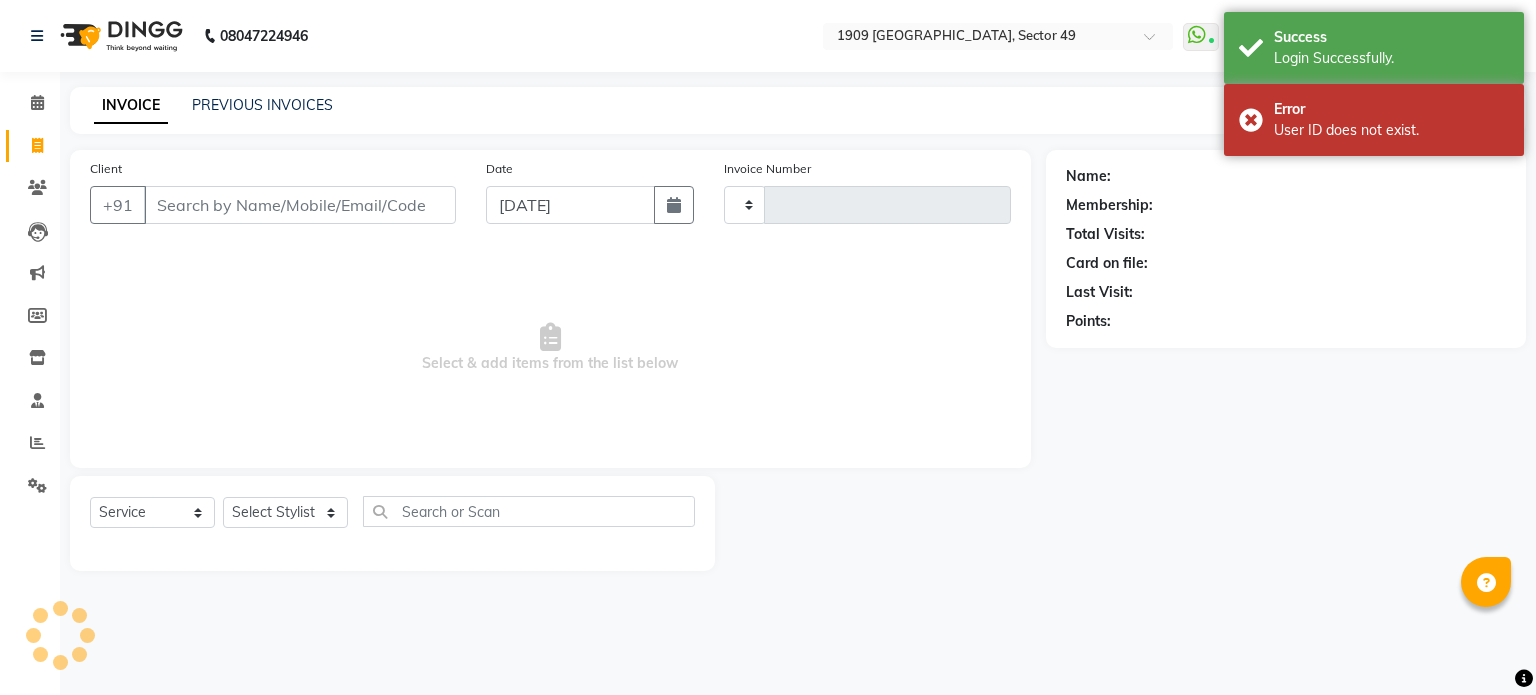 type on "1501" 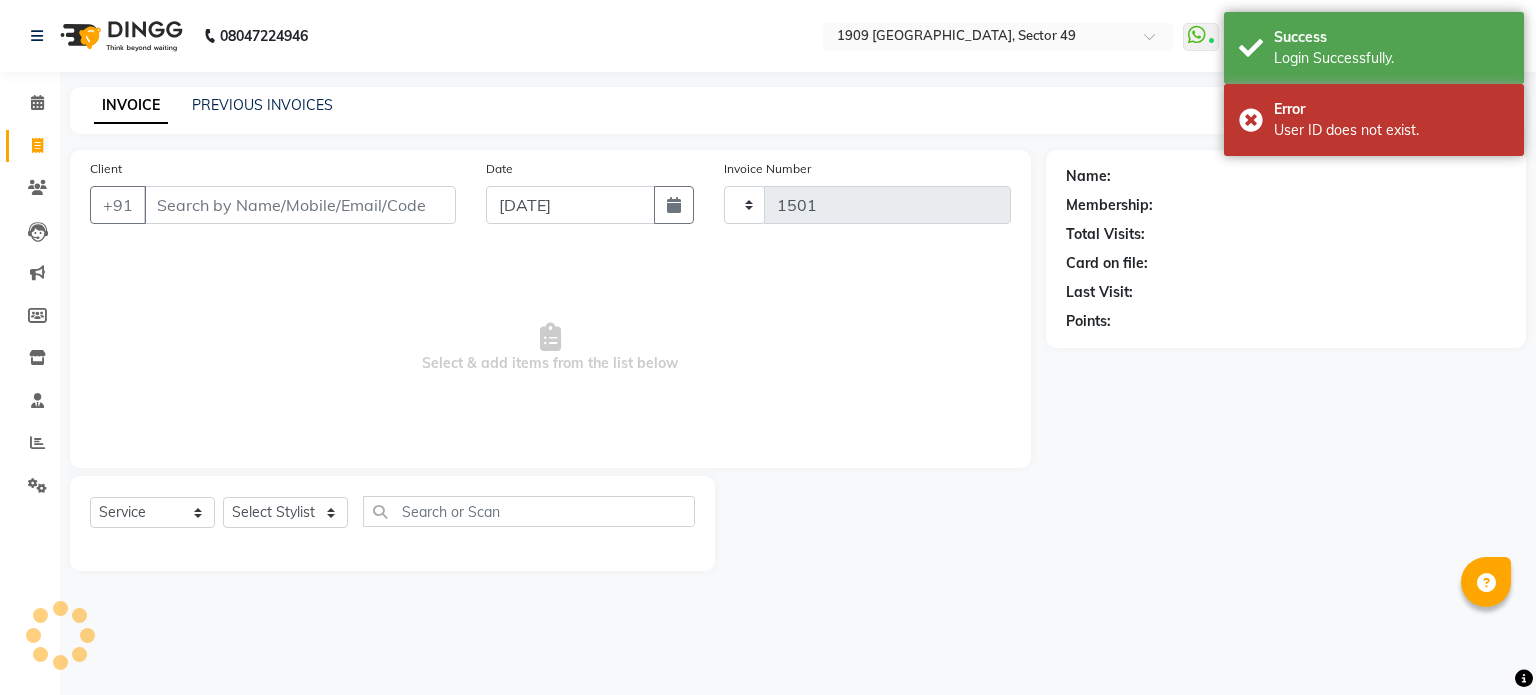 select on "en" 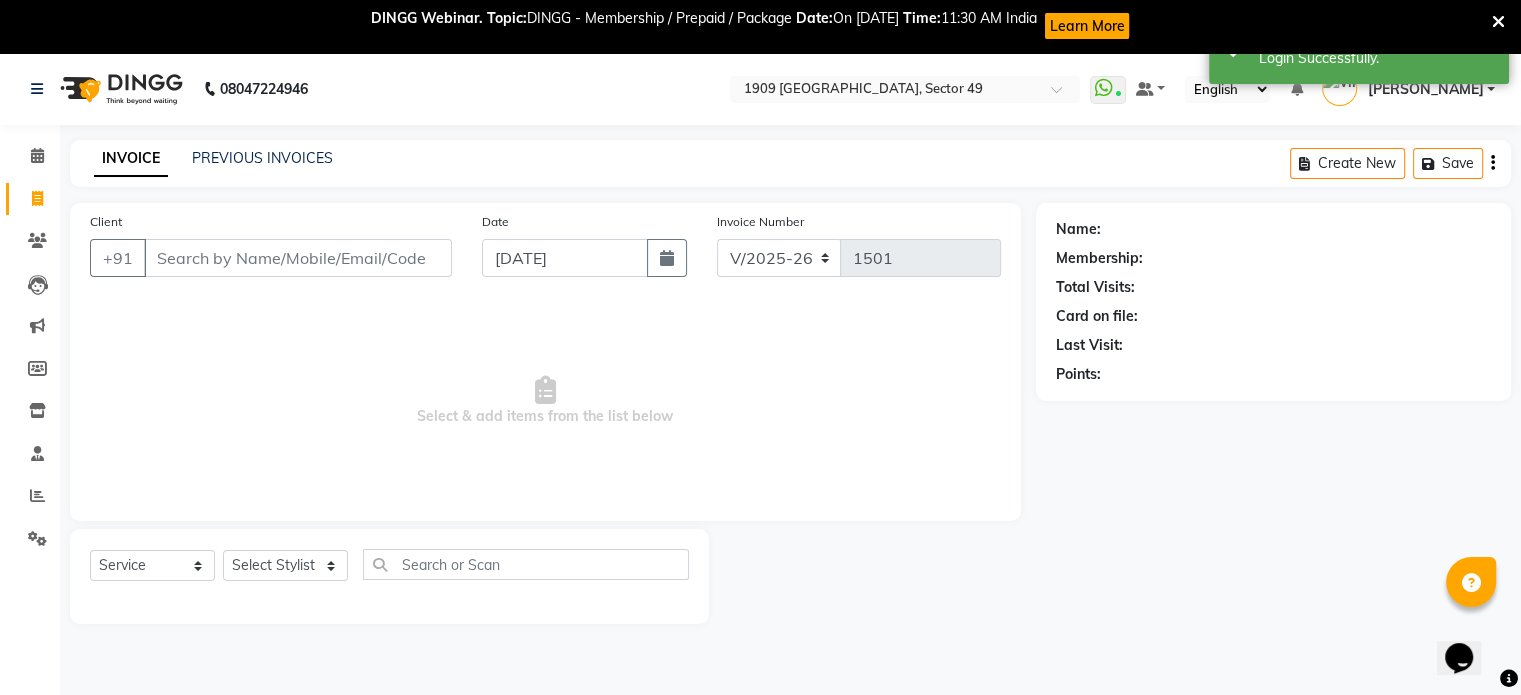 scroll, scrollTop: 0, scrollLeft: 0, axis: both 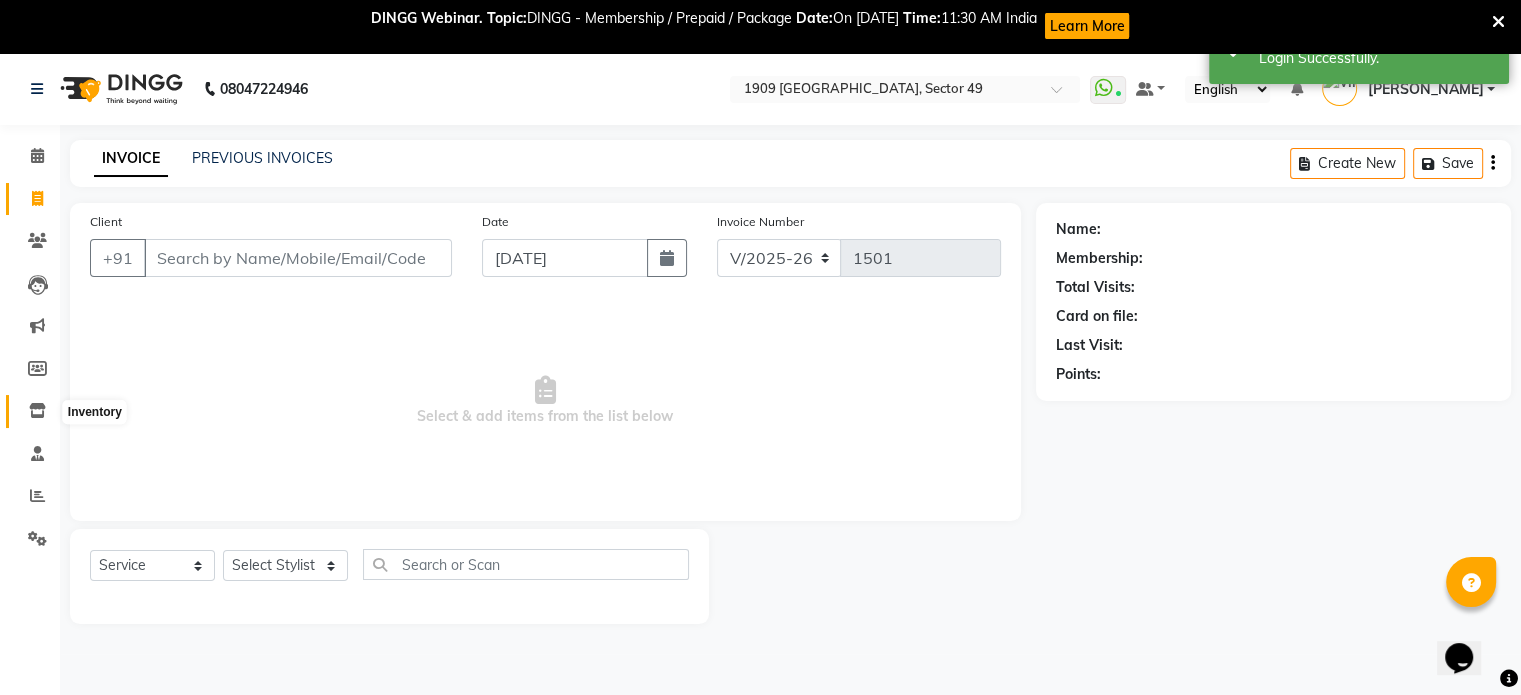 click 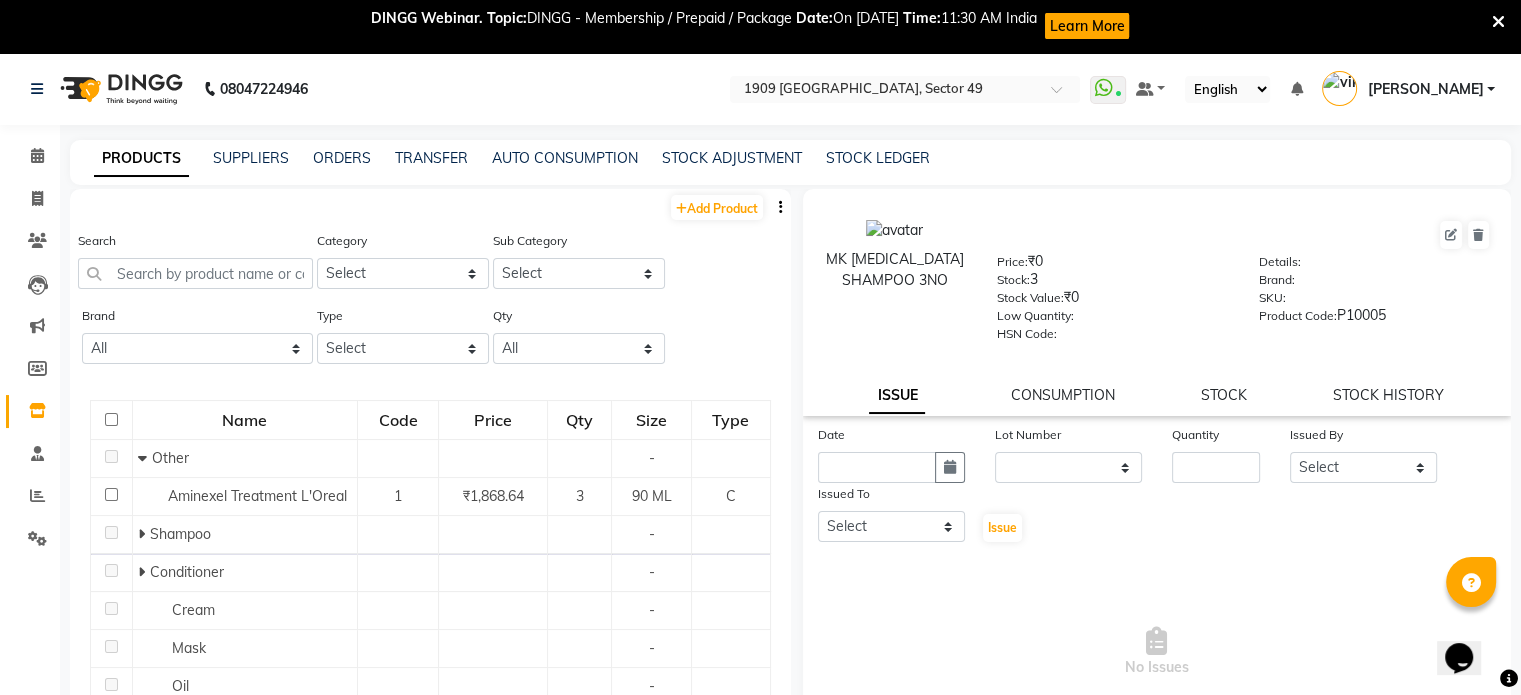 click on "Low Quantity:" 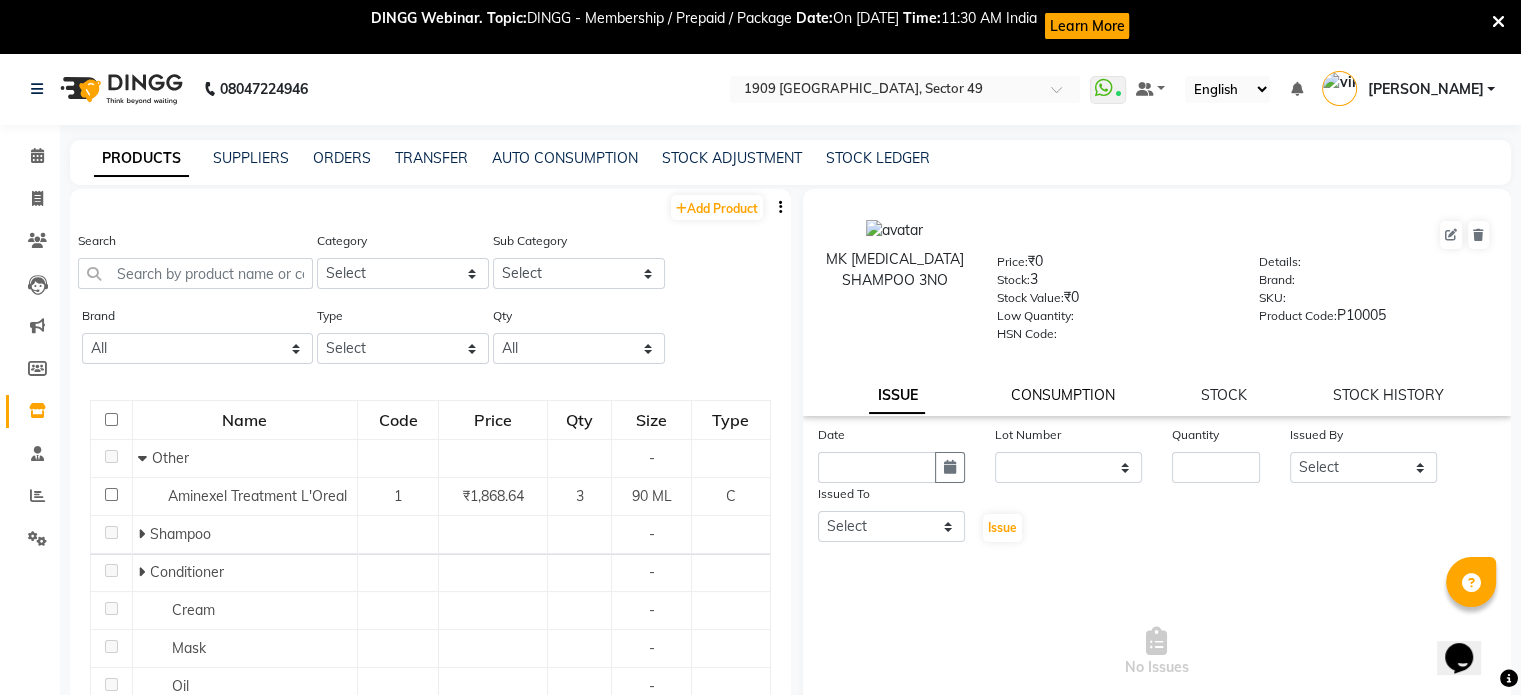 click on "CONSUMPTION" 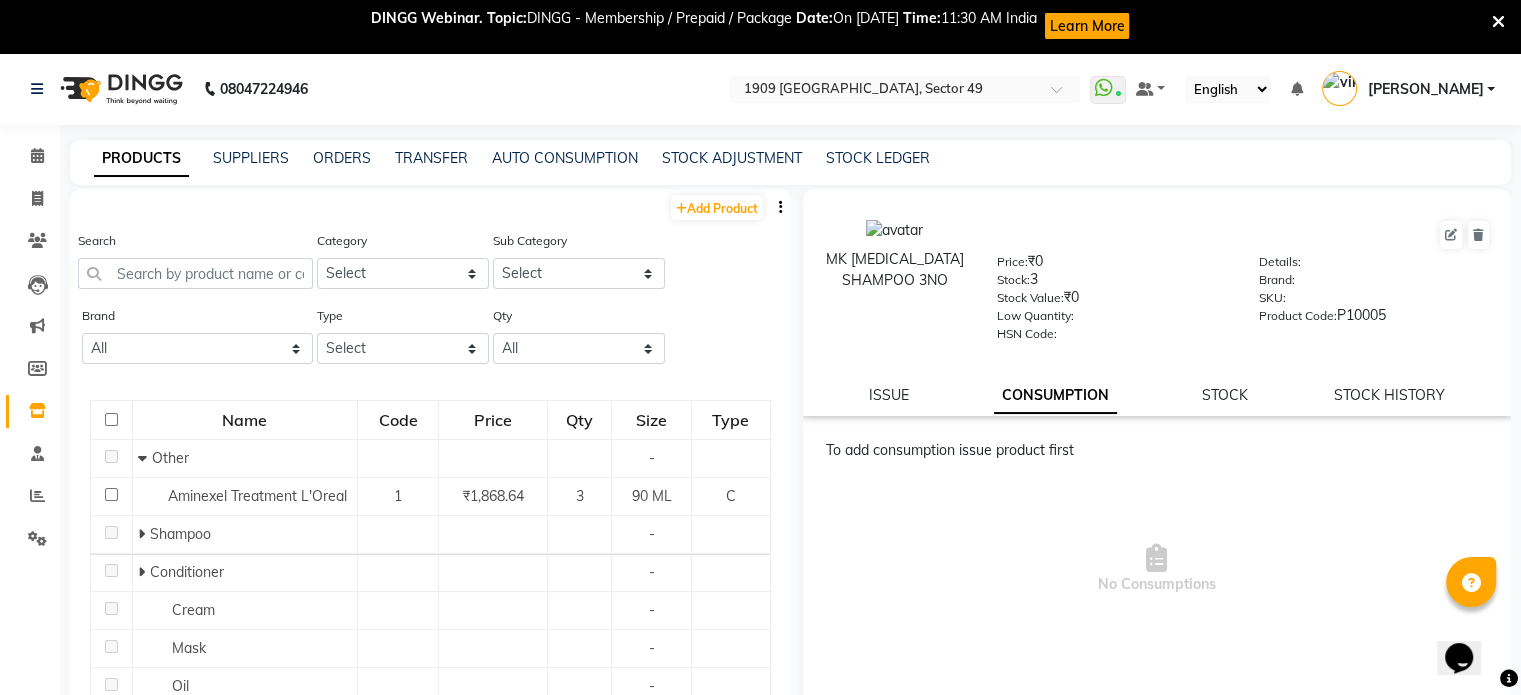 click 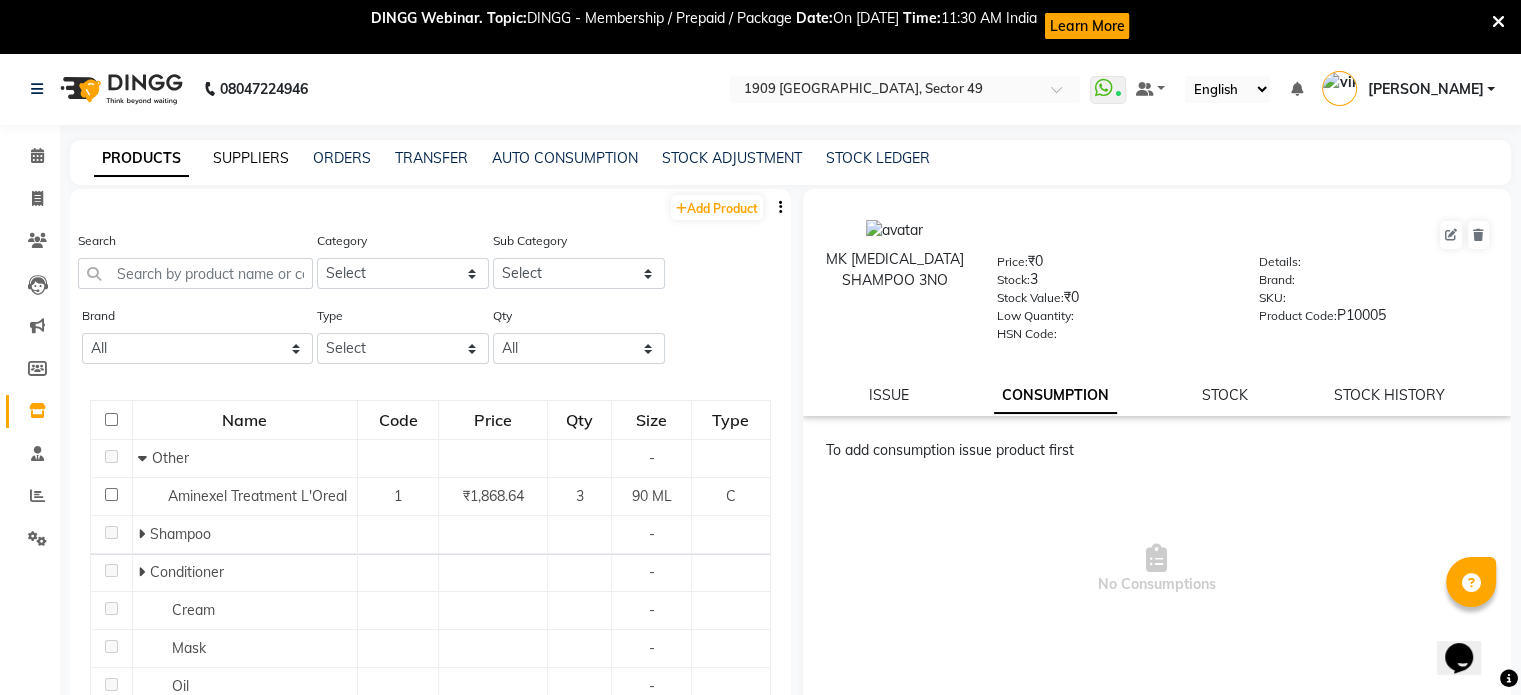 click on "SUPPLIERS" 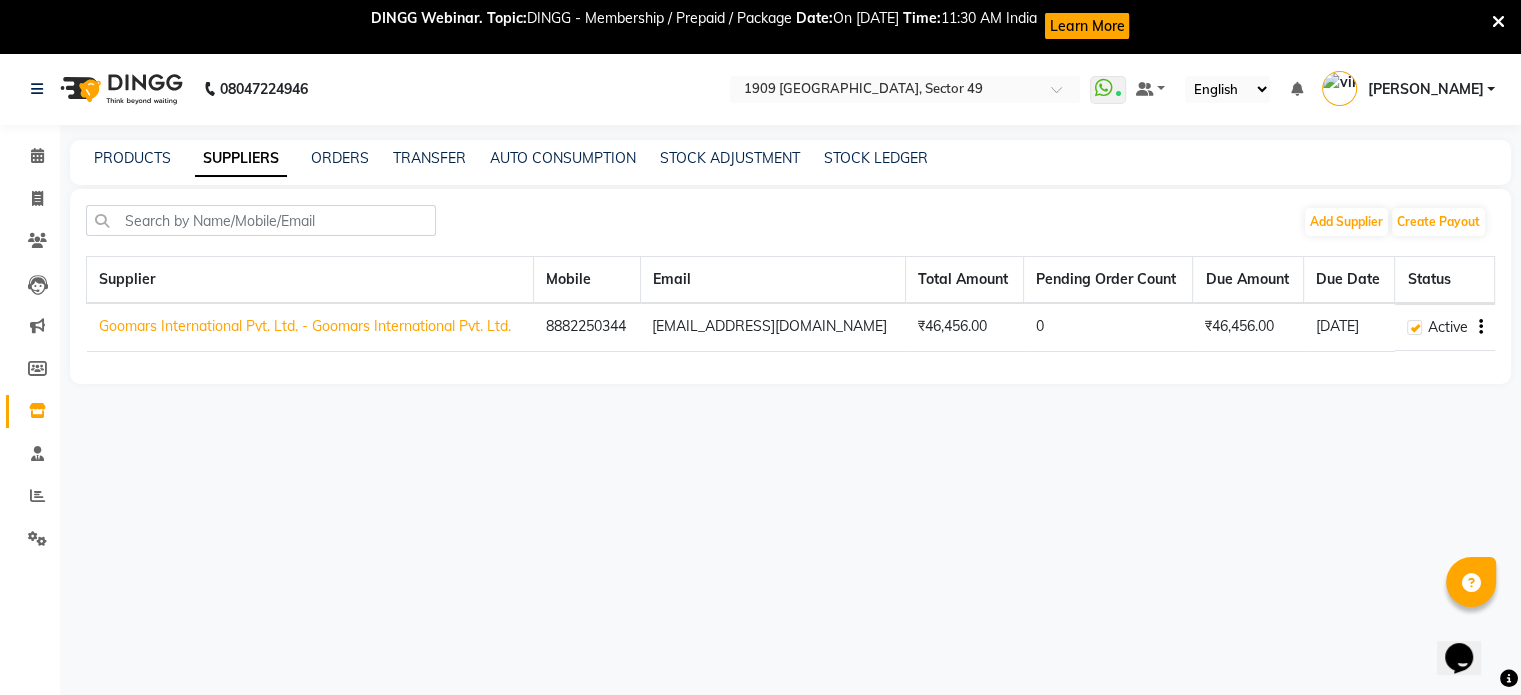 click on "Goomars International Pvt. Ltd. - Goomars International Pvt. Ltd." 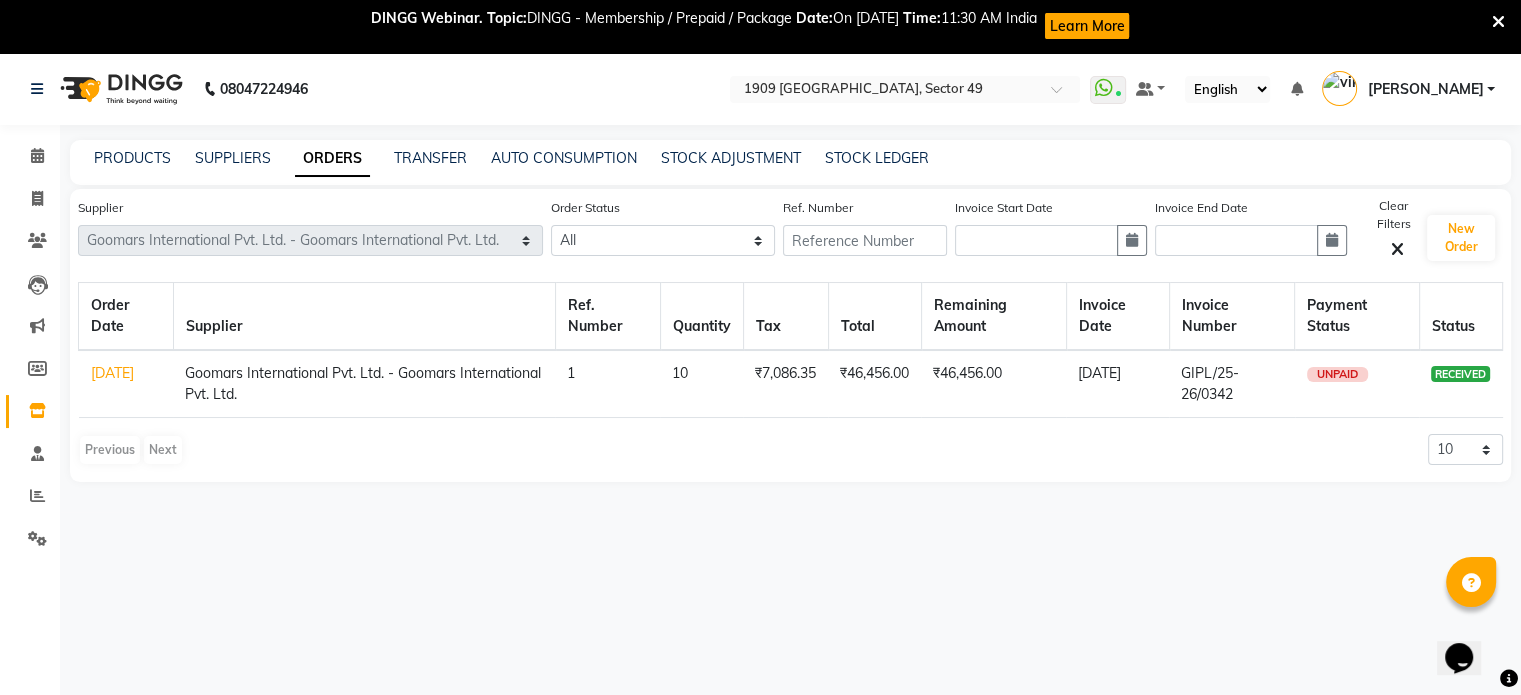 click on "₹7,086.35" 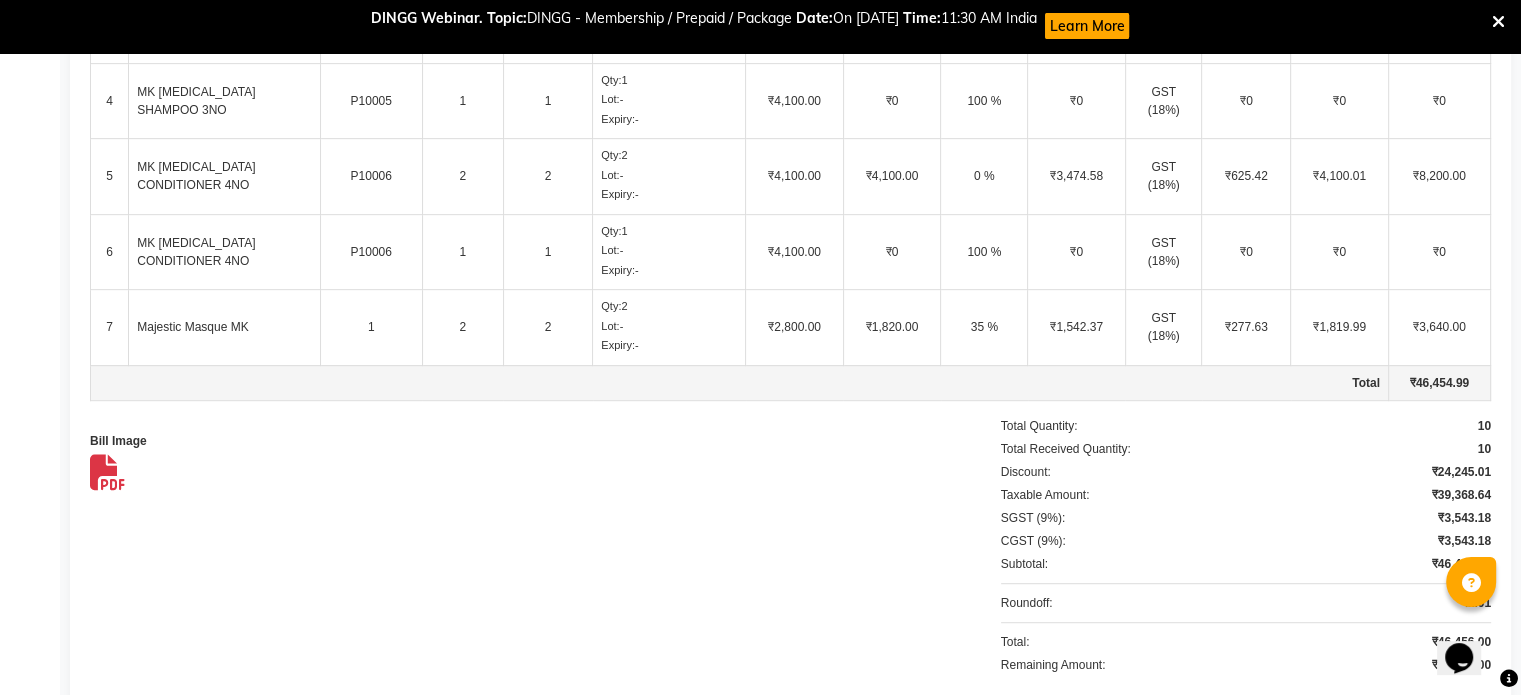 scroll, scrollTop: 998, scrollLeft: 0, axis: vertical 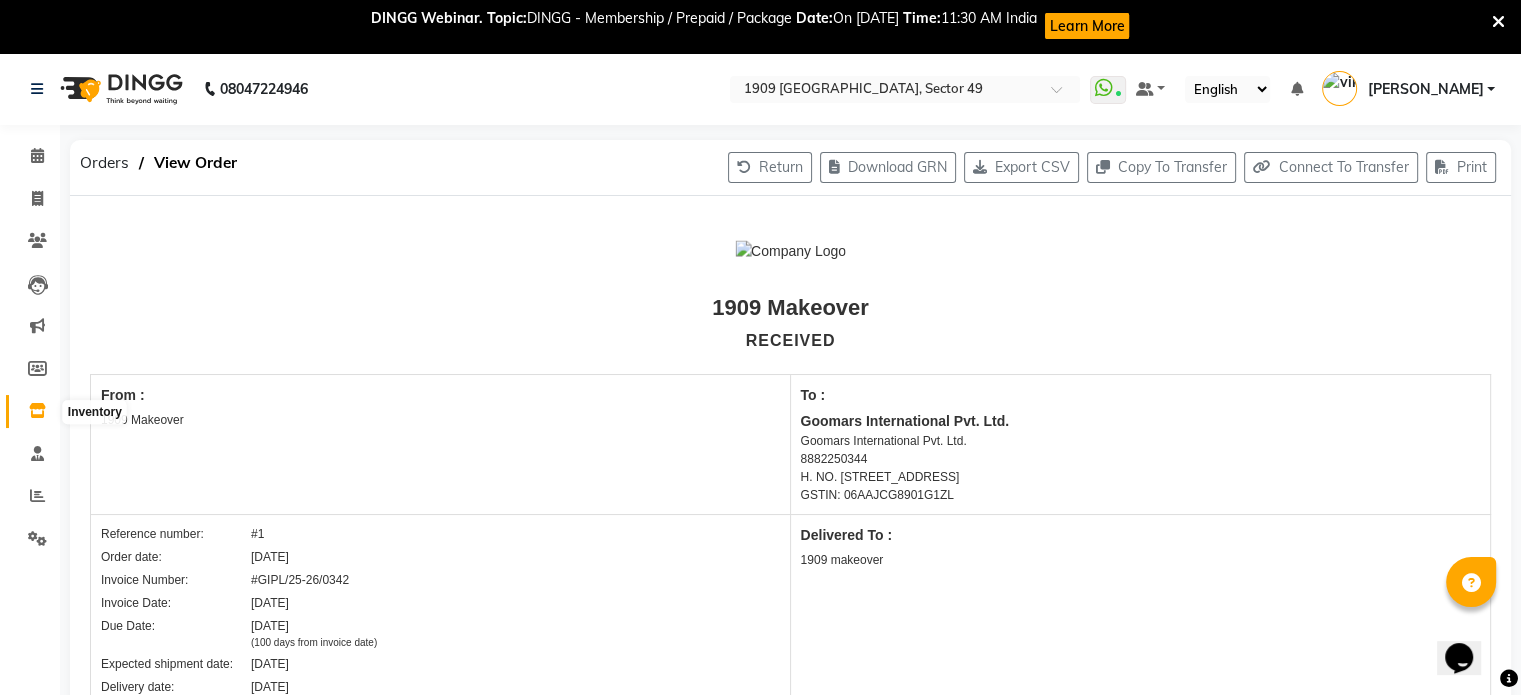 click 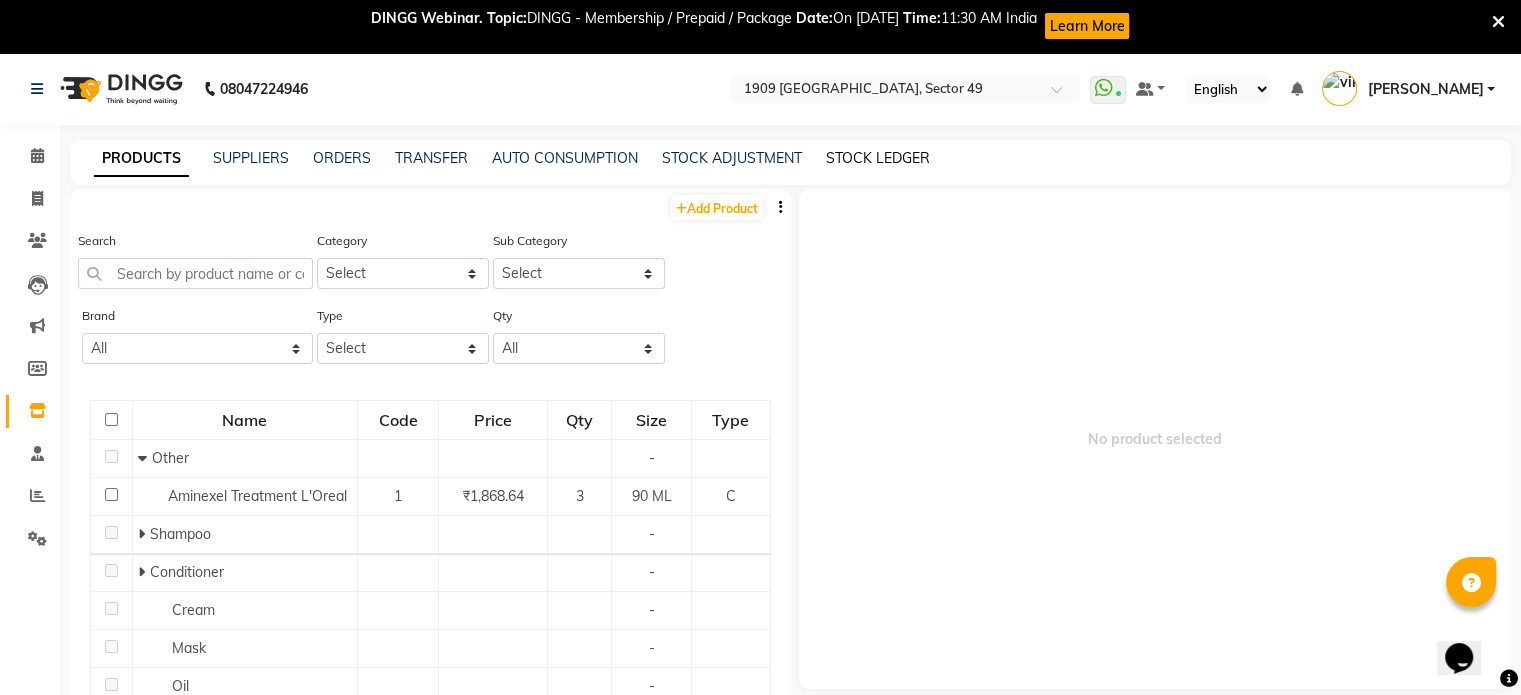 click on "STOCK LEDGER" 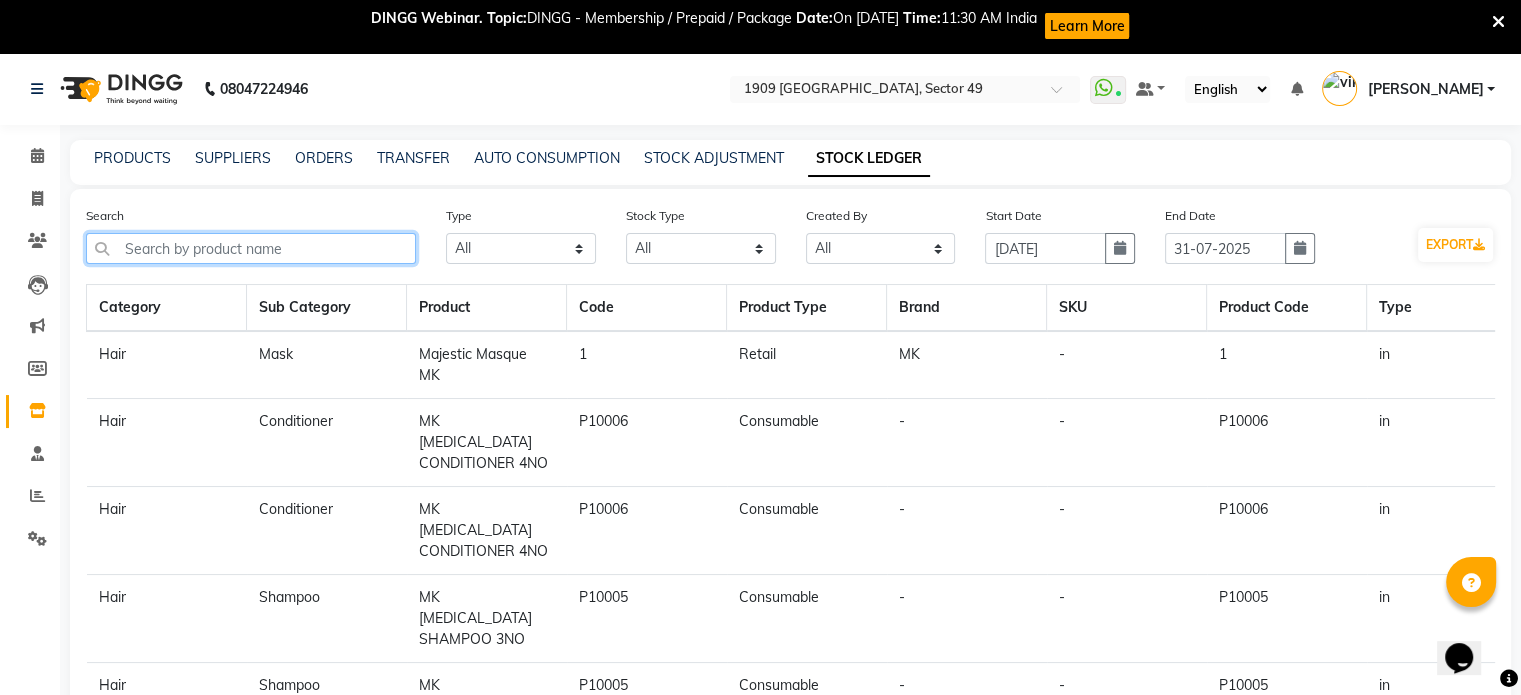 click 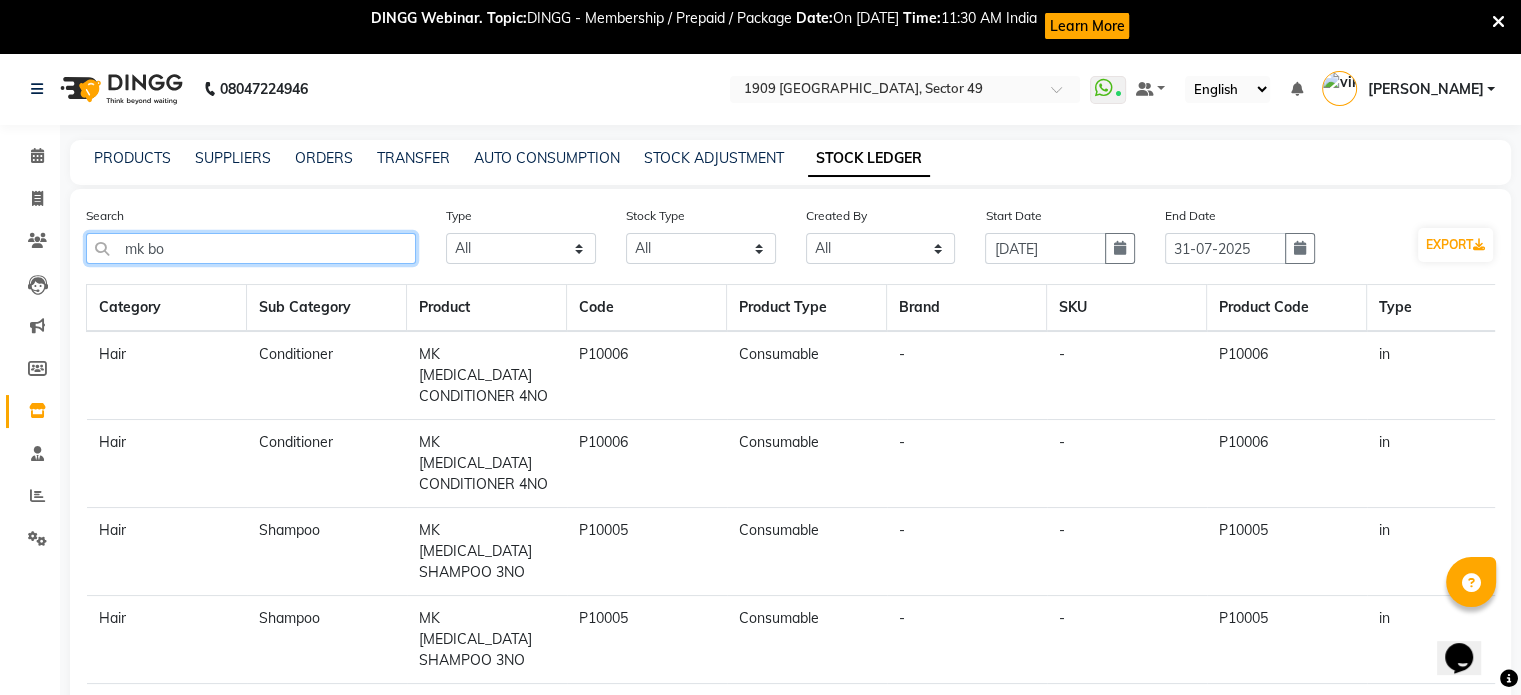 type on "mk bo" 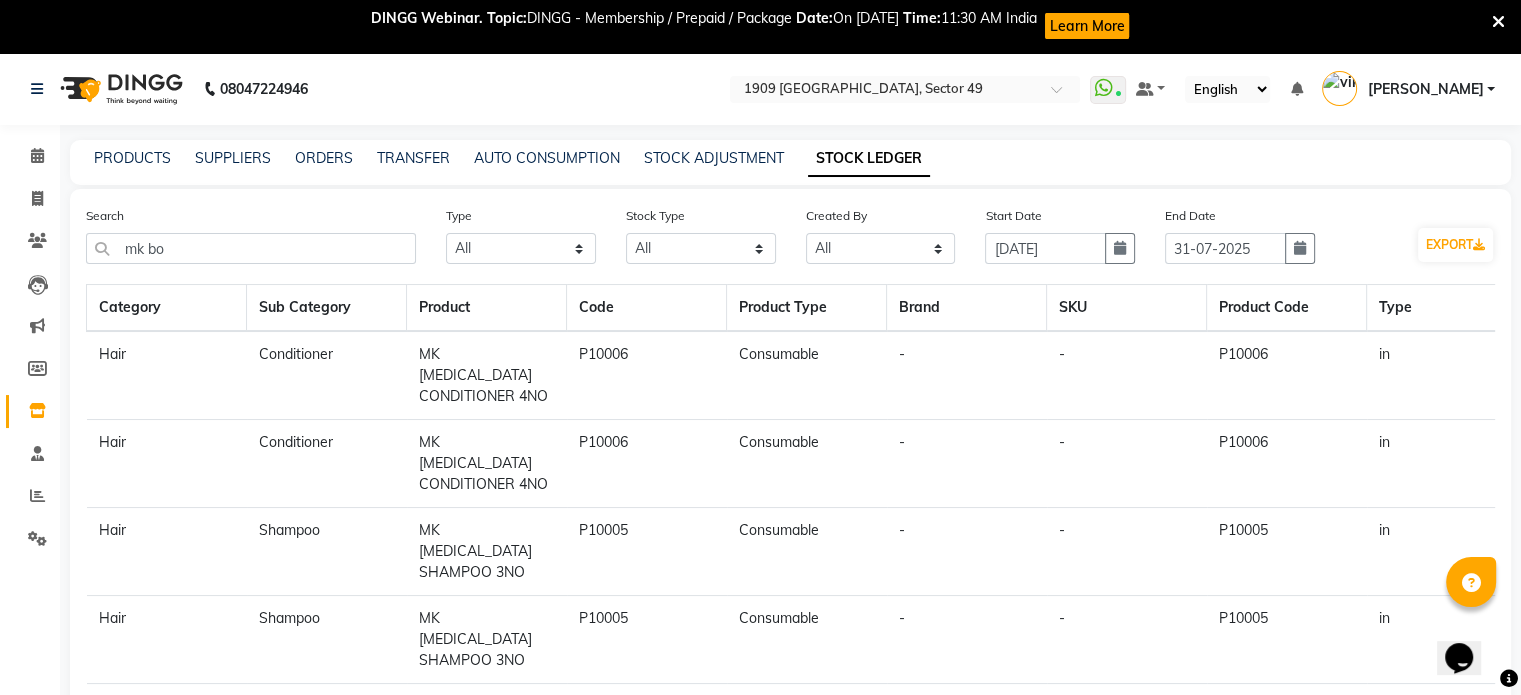 click on "MK [MEDICAL_DATA] SHAMPOO 3NO" 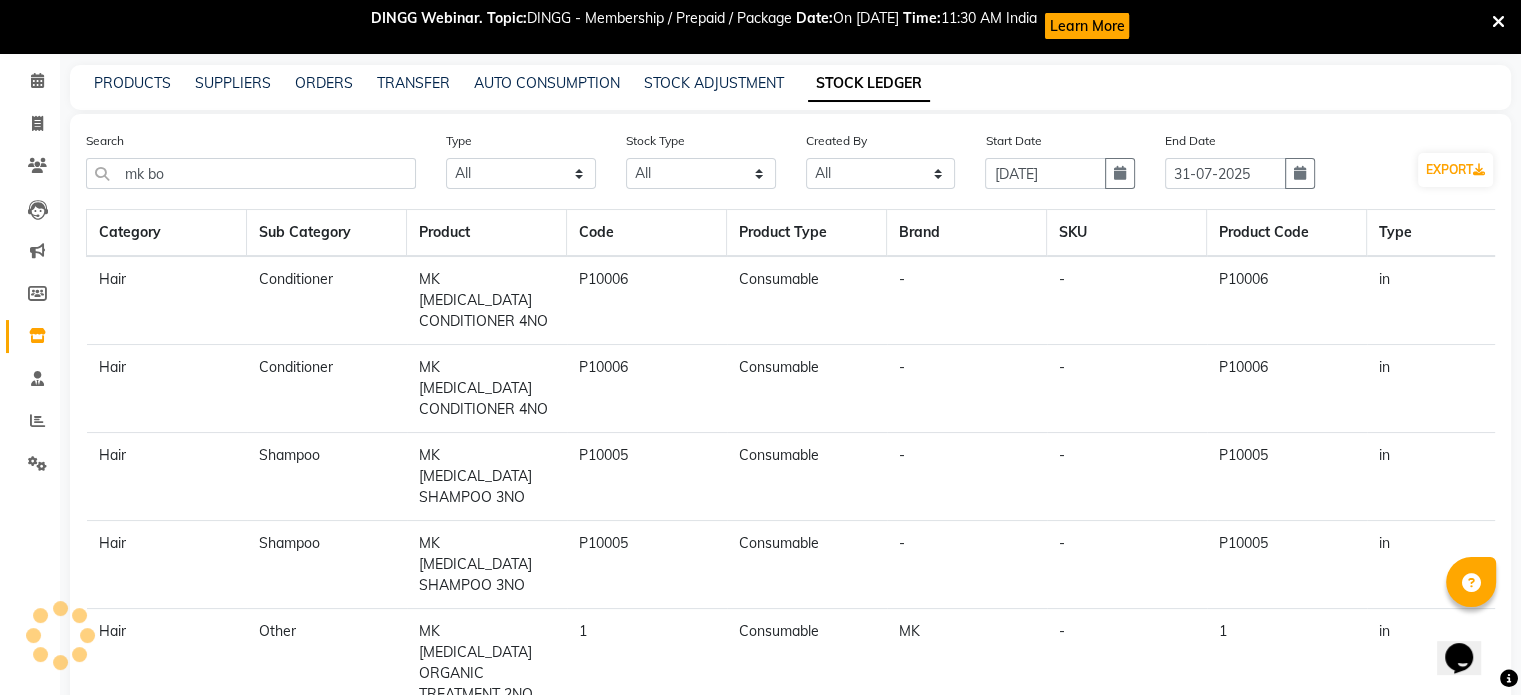 scroll, scrollTop: 104, scrollLeft: 0, axis: vertical 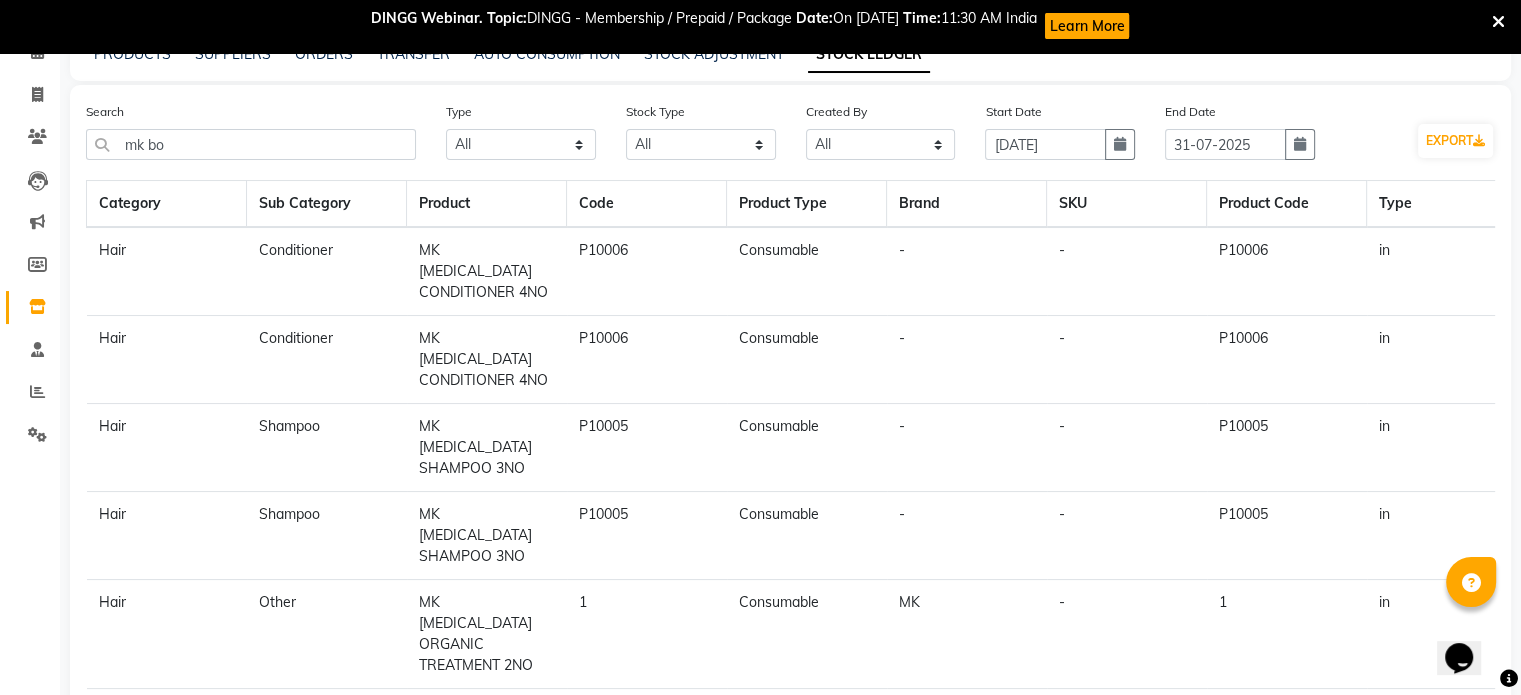 drag, startPoint x: 404, startPoint y: 407, endPoint x: 741, endPoint y: 319, distance: 348.30017 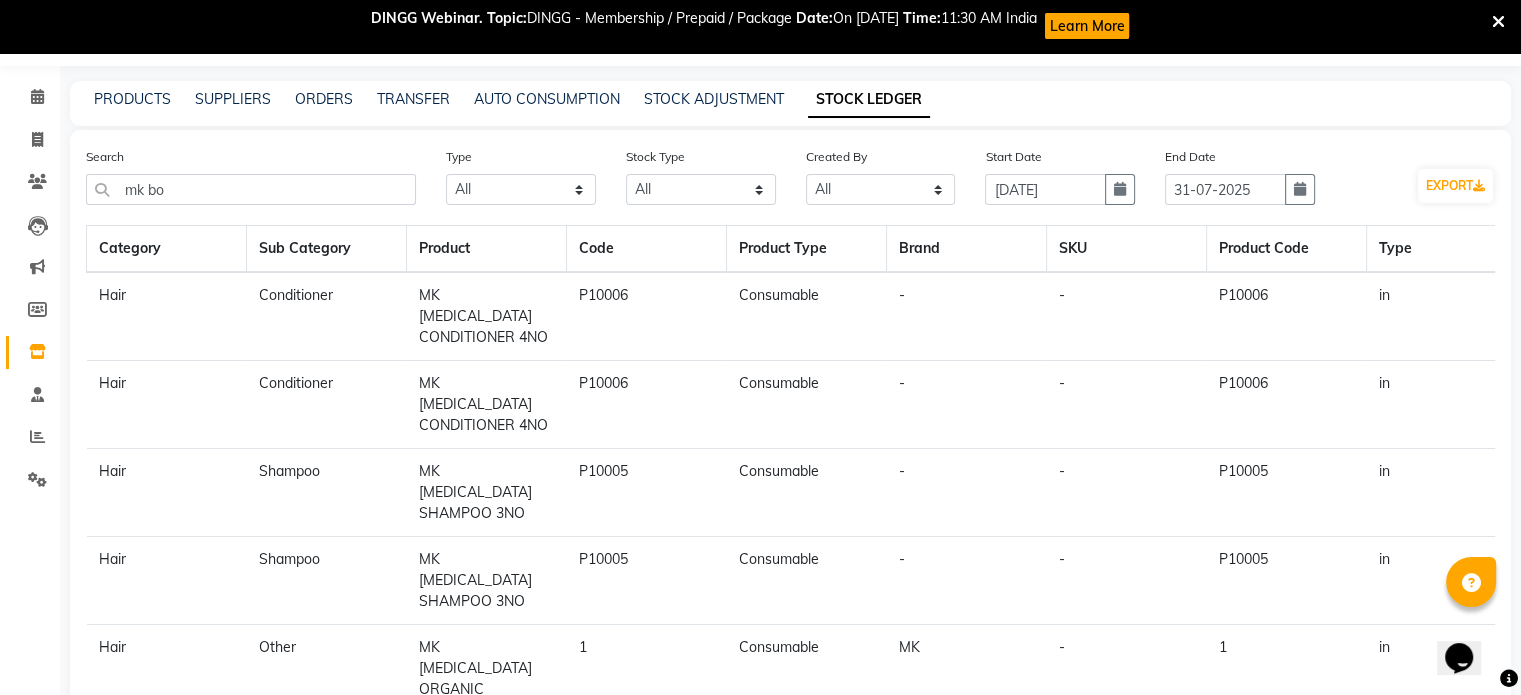 scroll, scrollTop: 56, scrollLeft: 0, axis: vertical 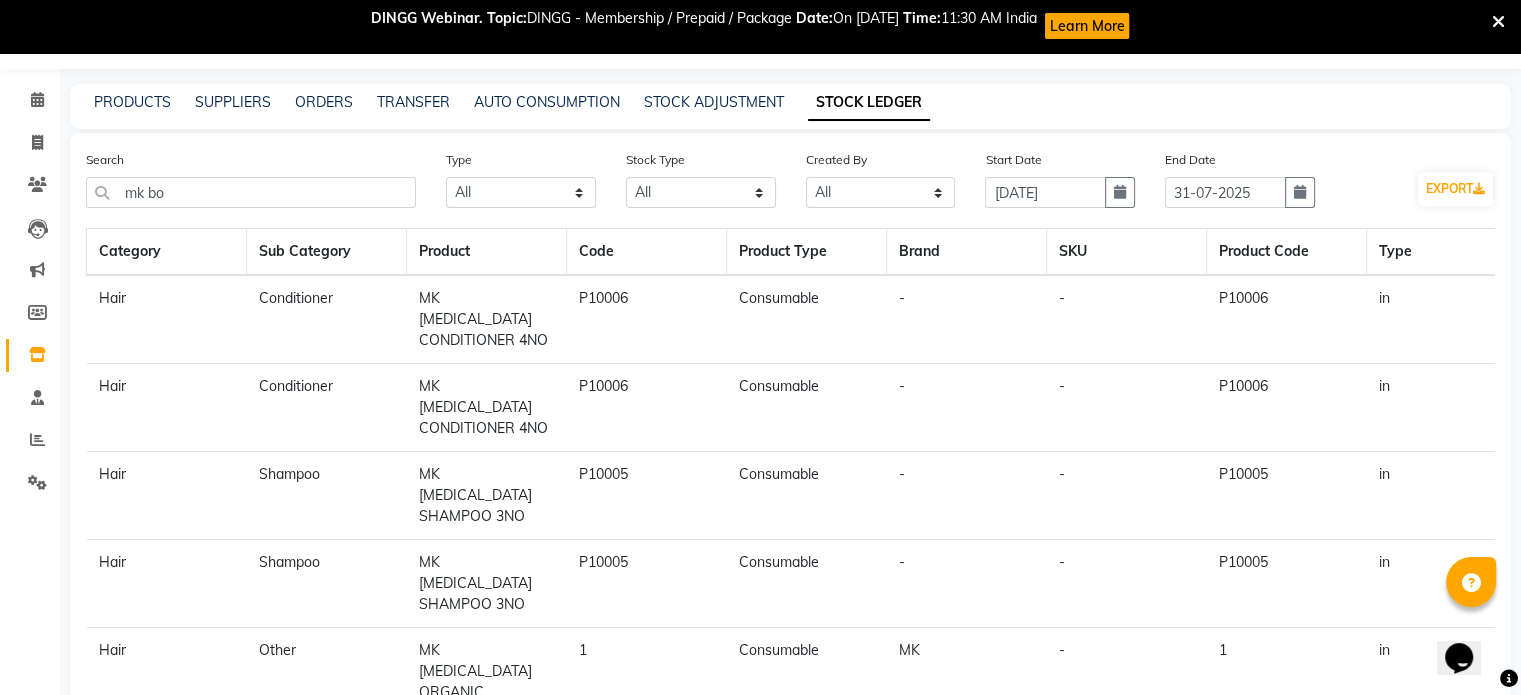 click on "P10005" 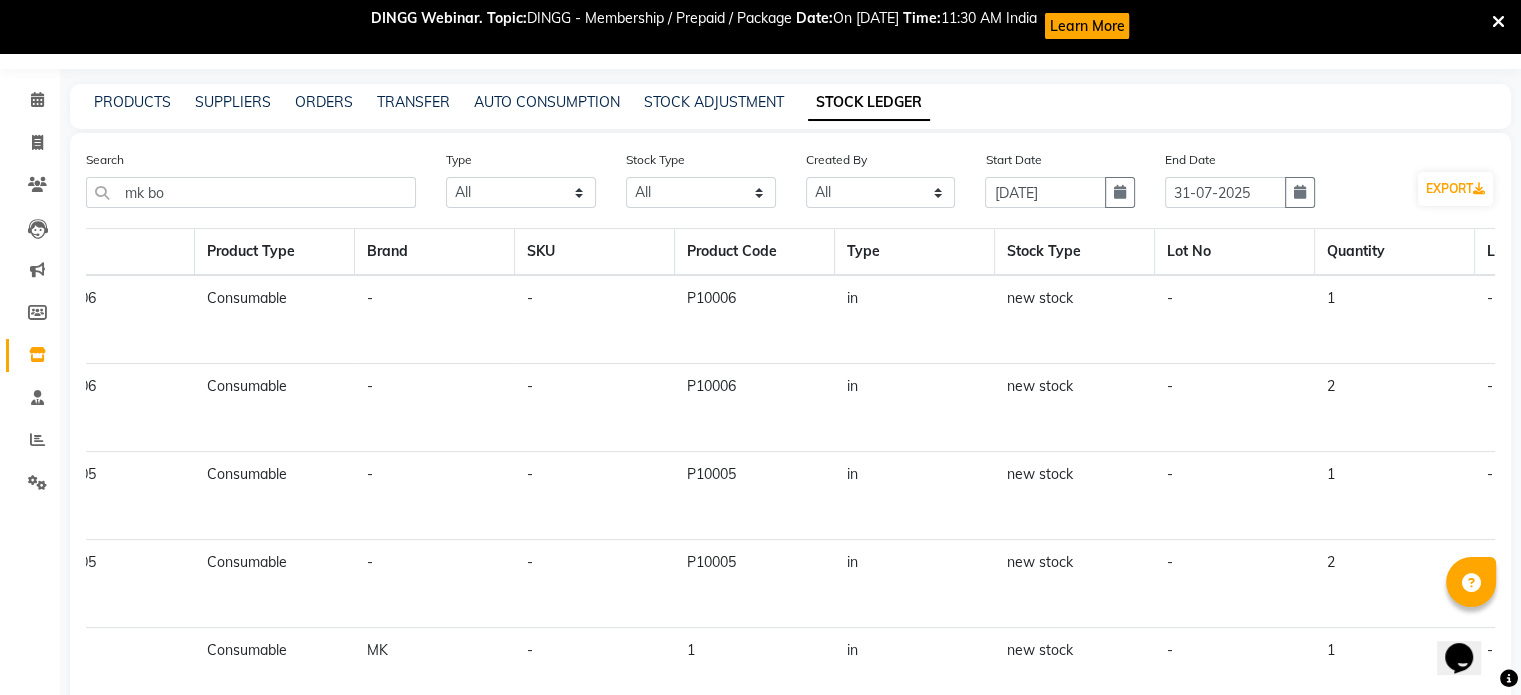 scroll, scrollTop: 0, scrollLeft: 1088, axis: horizontal 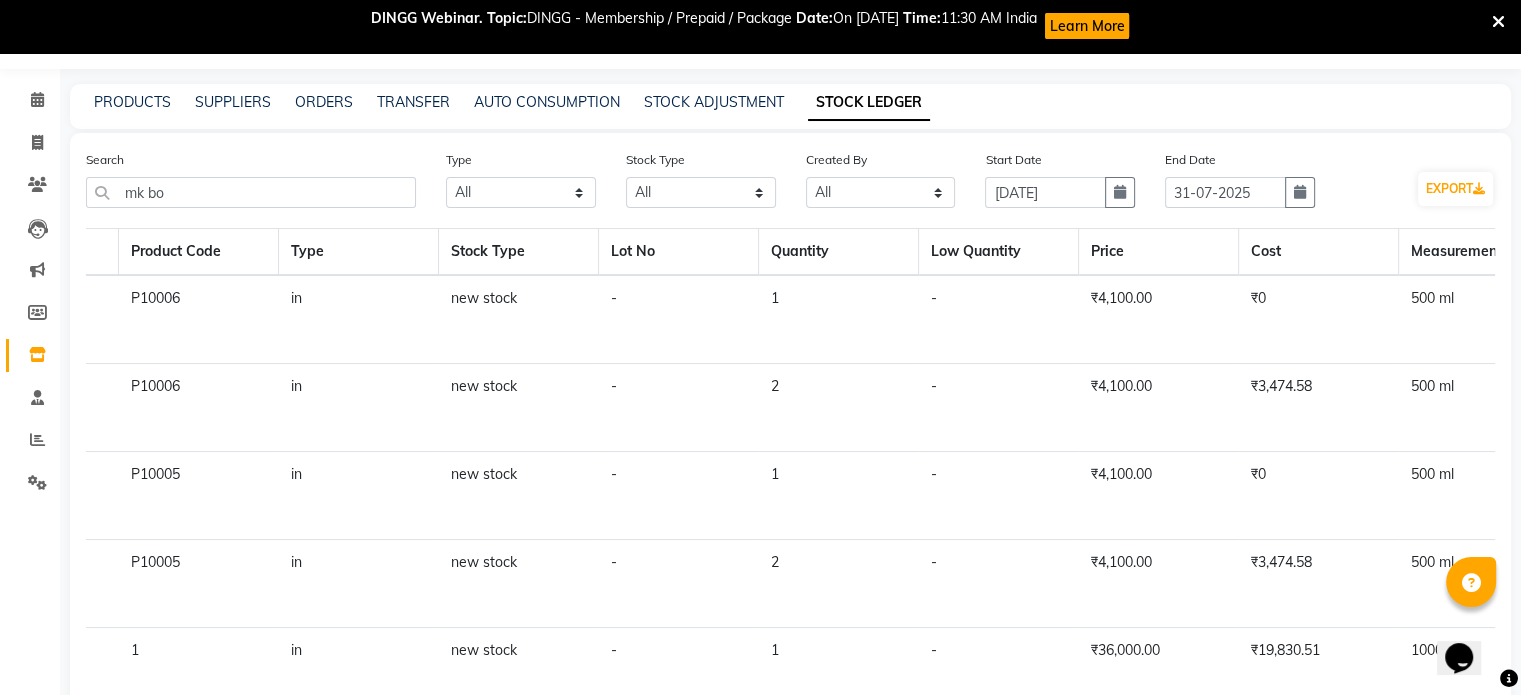drag, startPoint x: 626, startPoint y: 439, endPoint x: 1252, endPoint y: 464, distance: 626.499 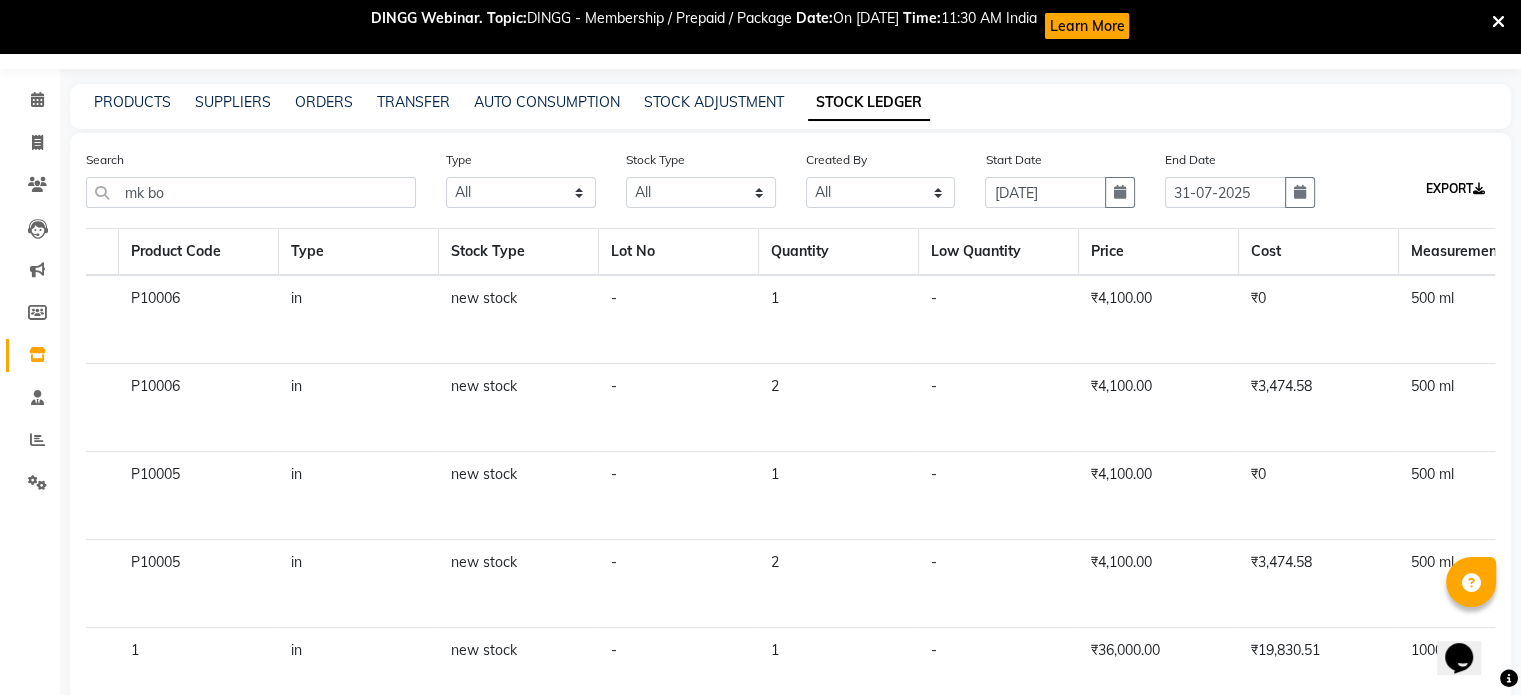 click on "EXPORT" 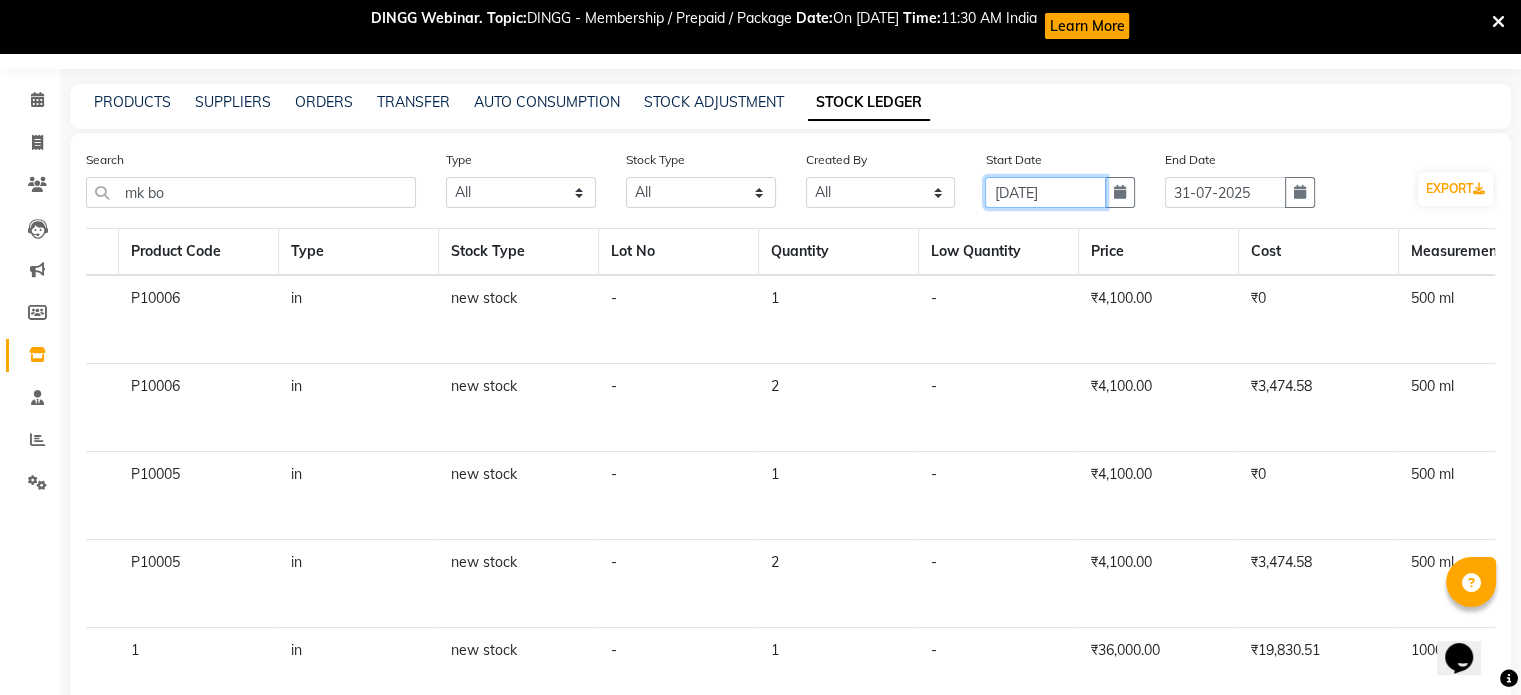 click on "[DATE]" 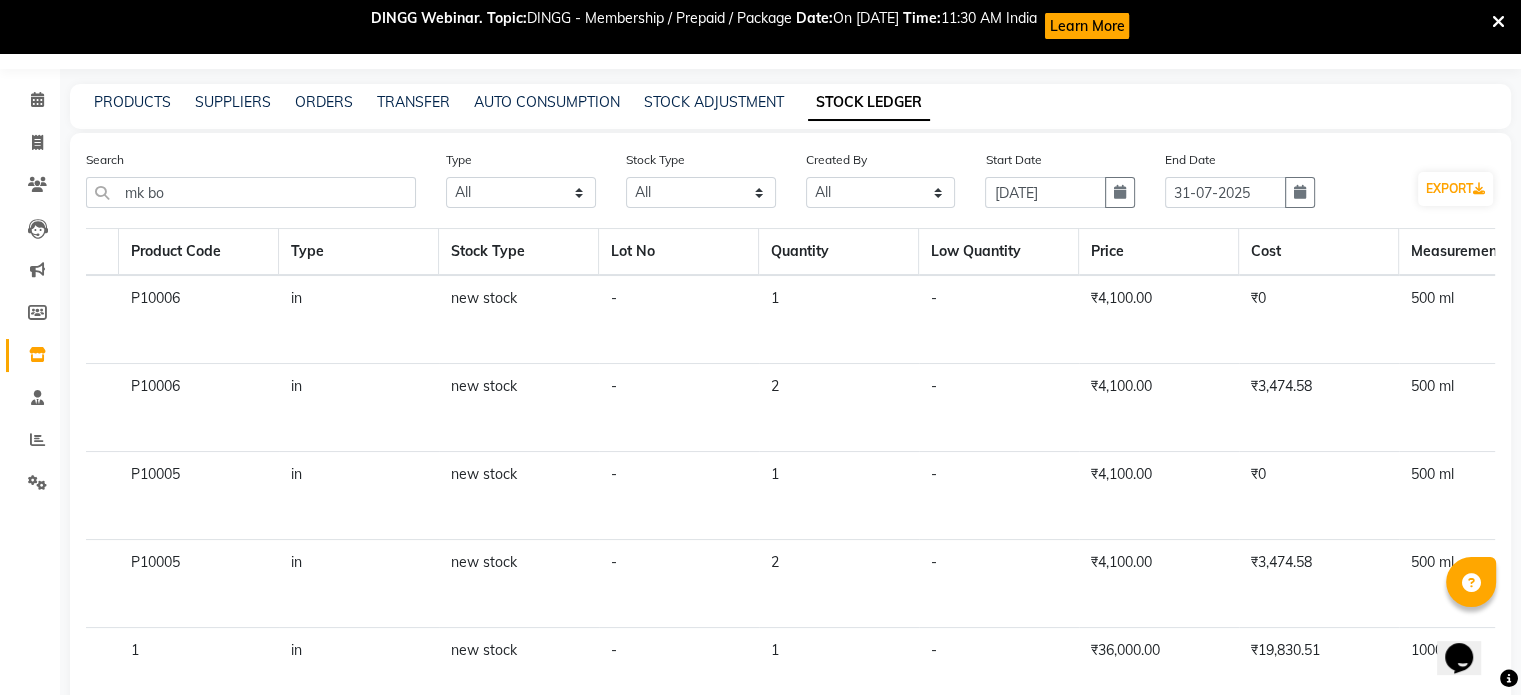 select on "7" 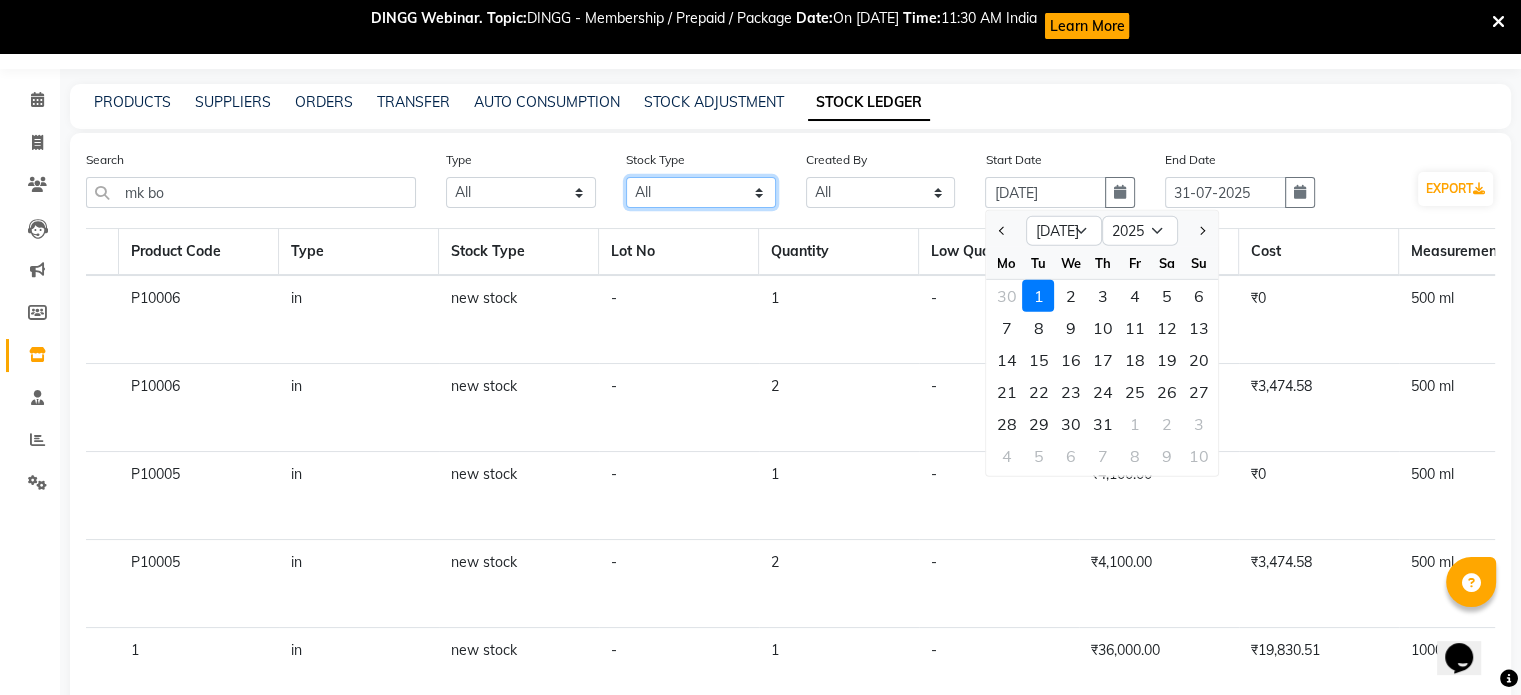 click on "Select All New Stock Adjustment Return Transfer In Other Internal Use Damaged Expired Transfer Cancel Transfer Out Stock Out Sold" 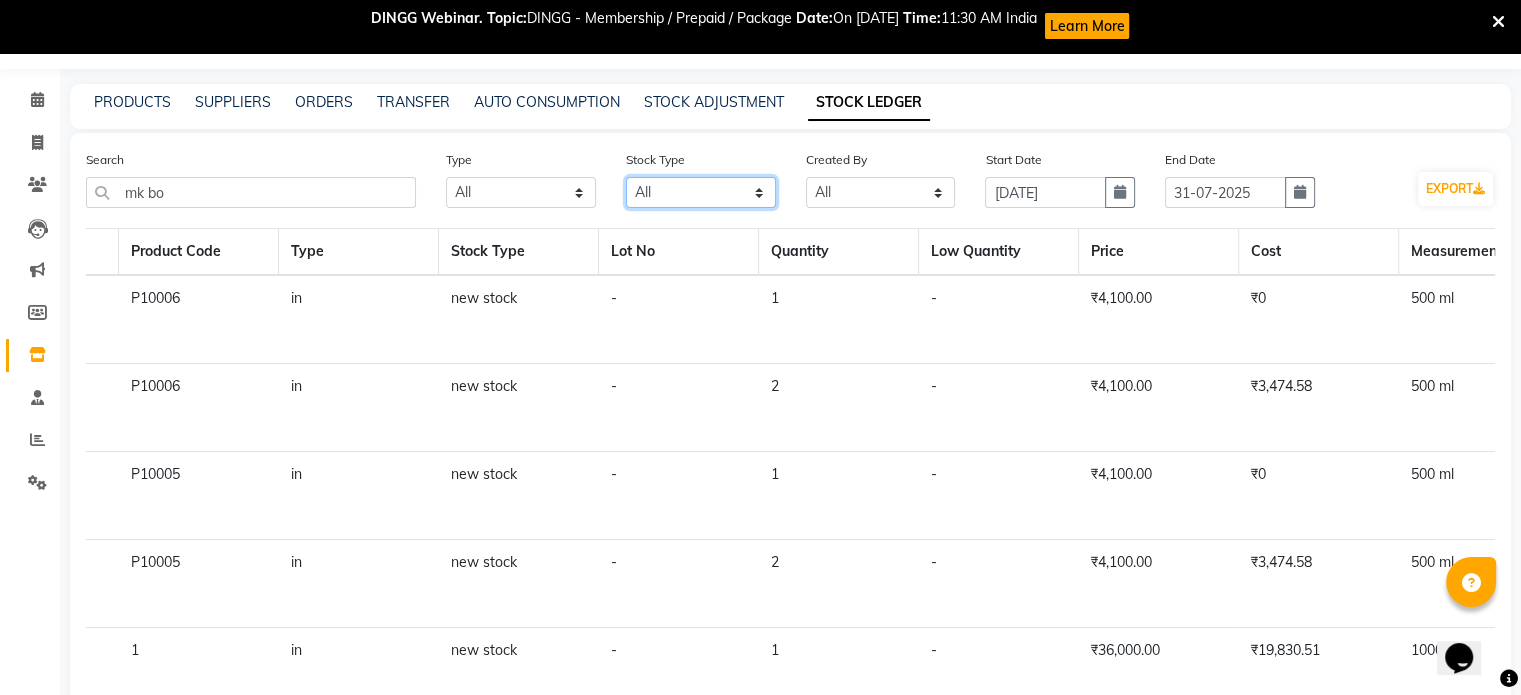 click on "Select All New Stock Adjustment Return Transfer In Other Internal Use Damaged Expired Transfer Cancel Transfer Out Stock Out Sold" 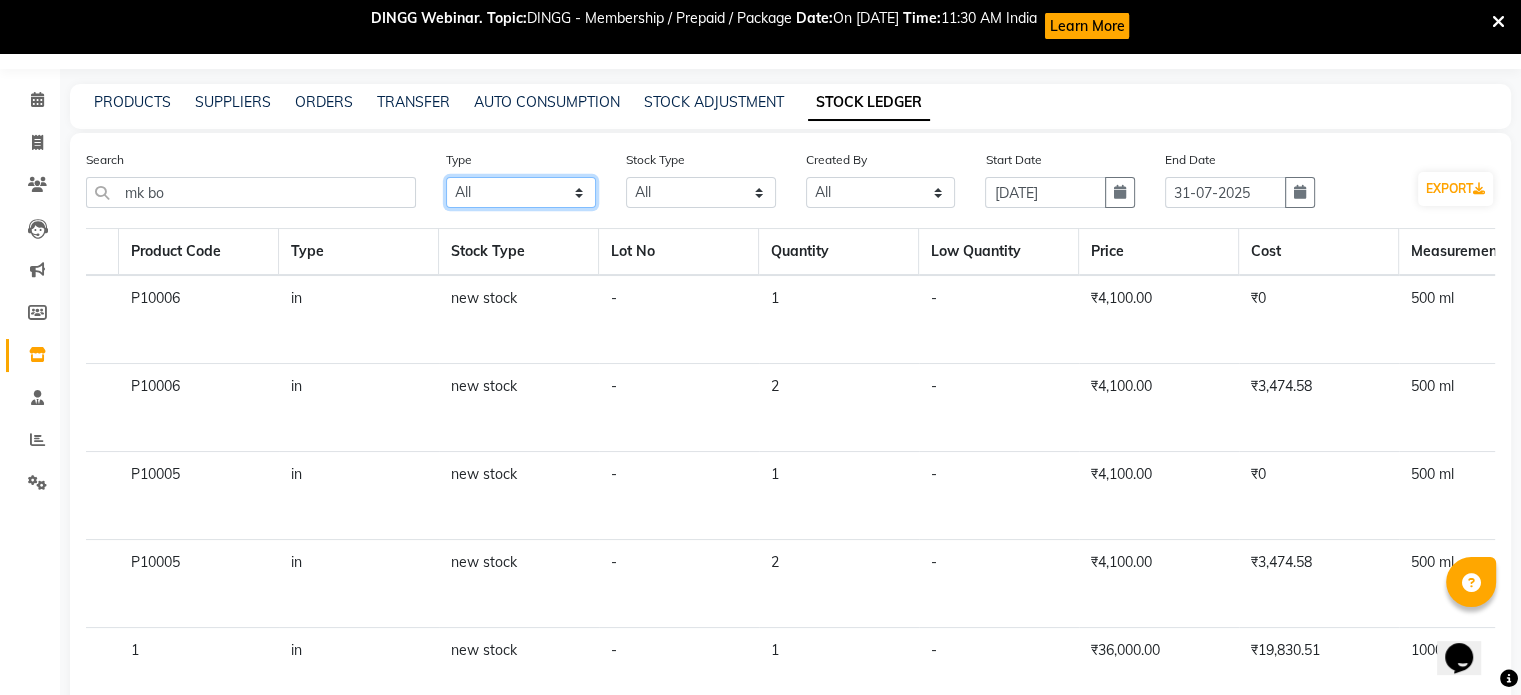 click on "Select All In Out" 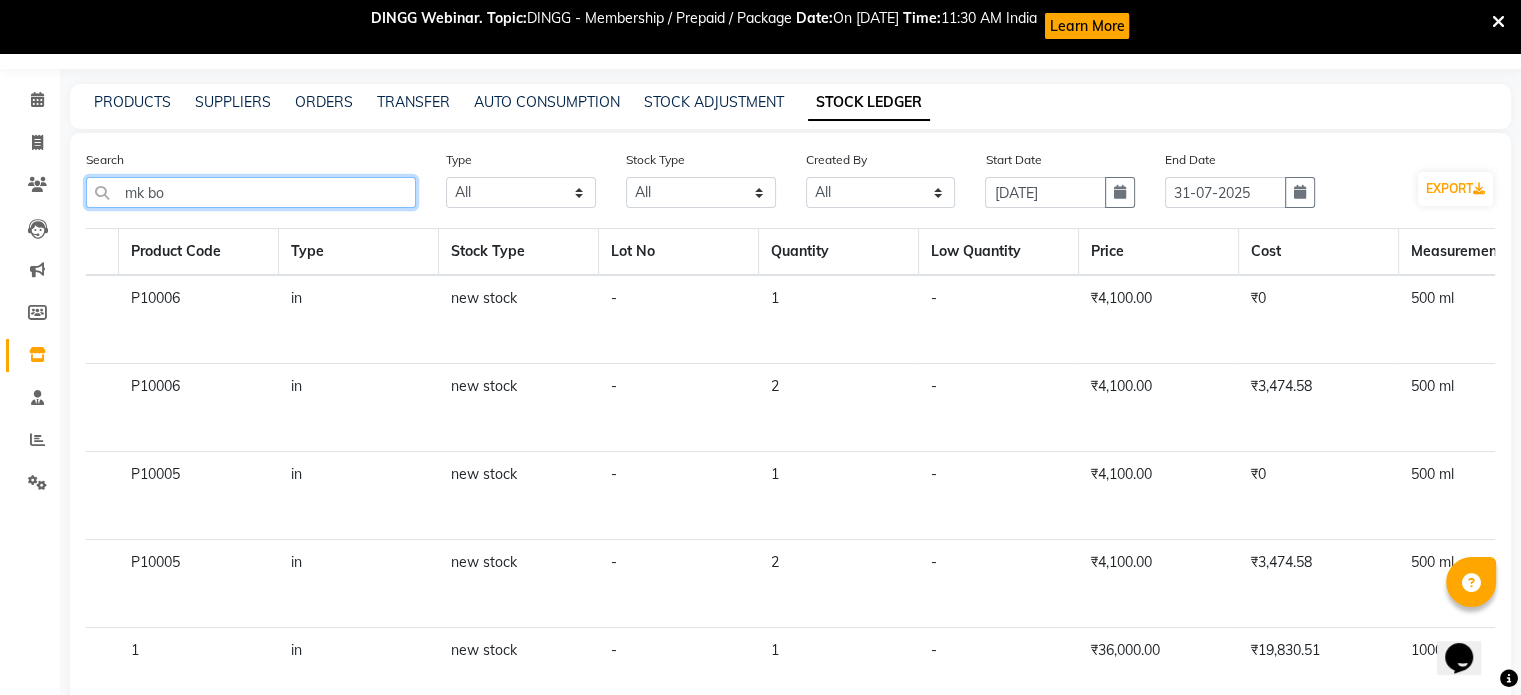 drag, startPoint x: 340, startPoint y: 202, endPoint x: 97, endPoint y: 209, distance: 243.1008 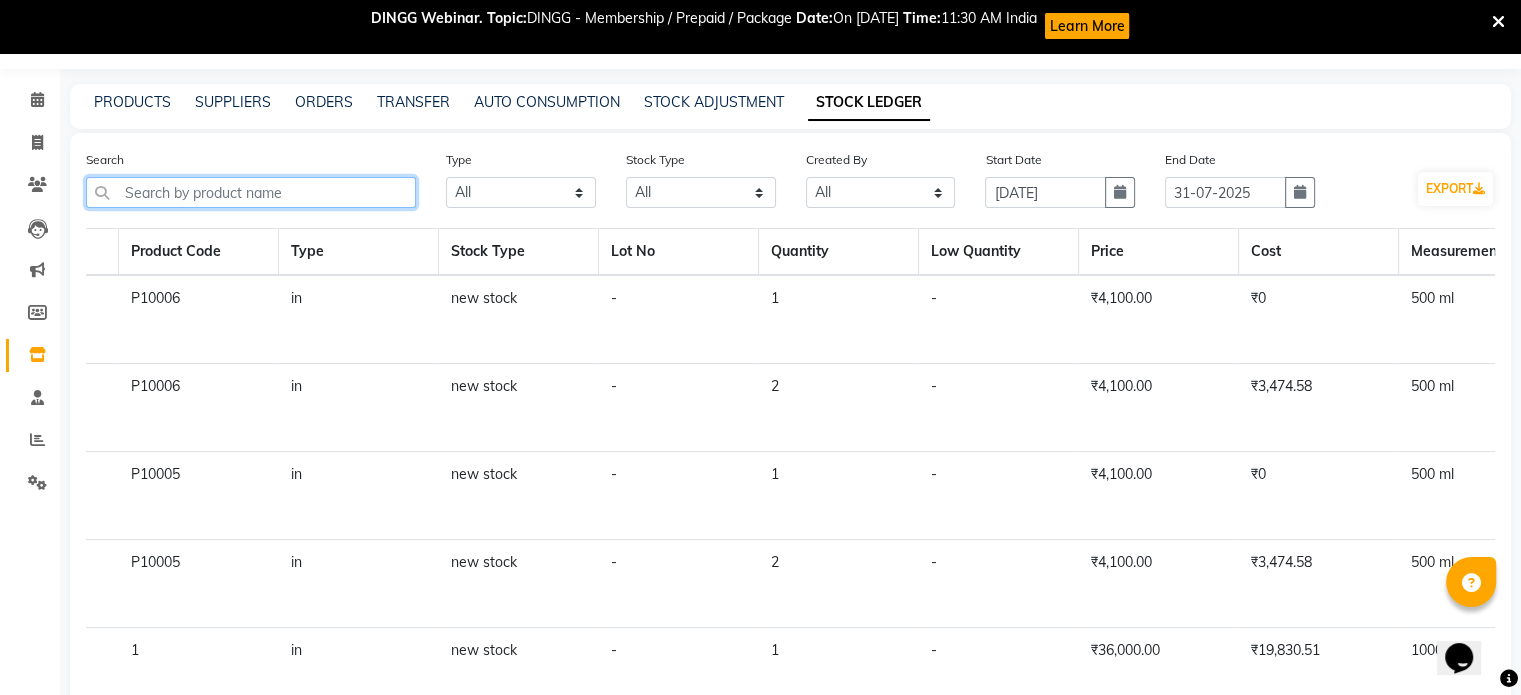 type 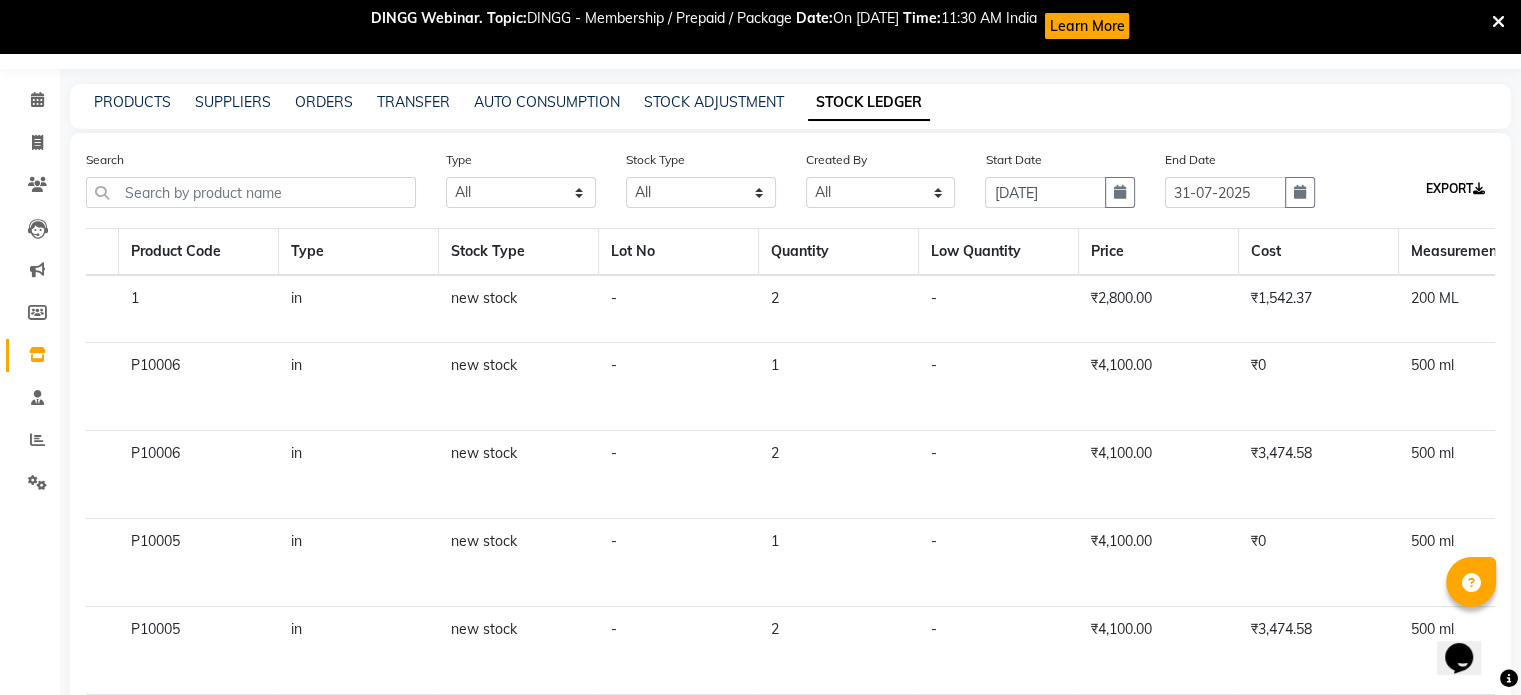 click on "EXPORT" 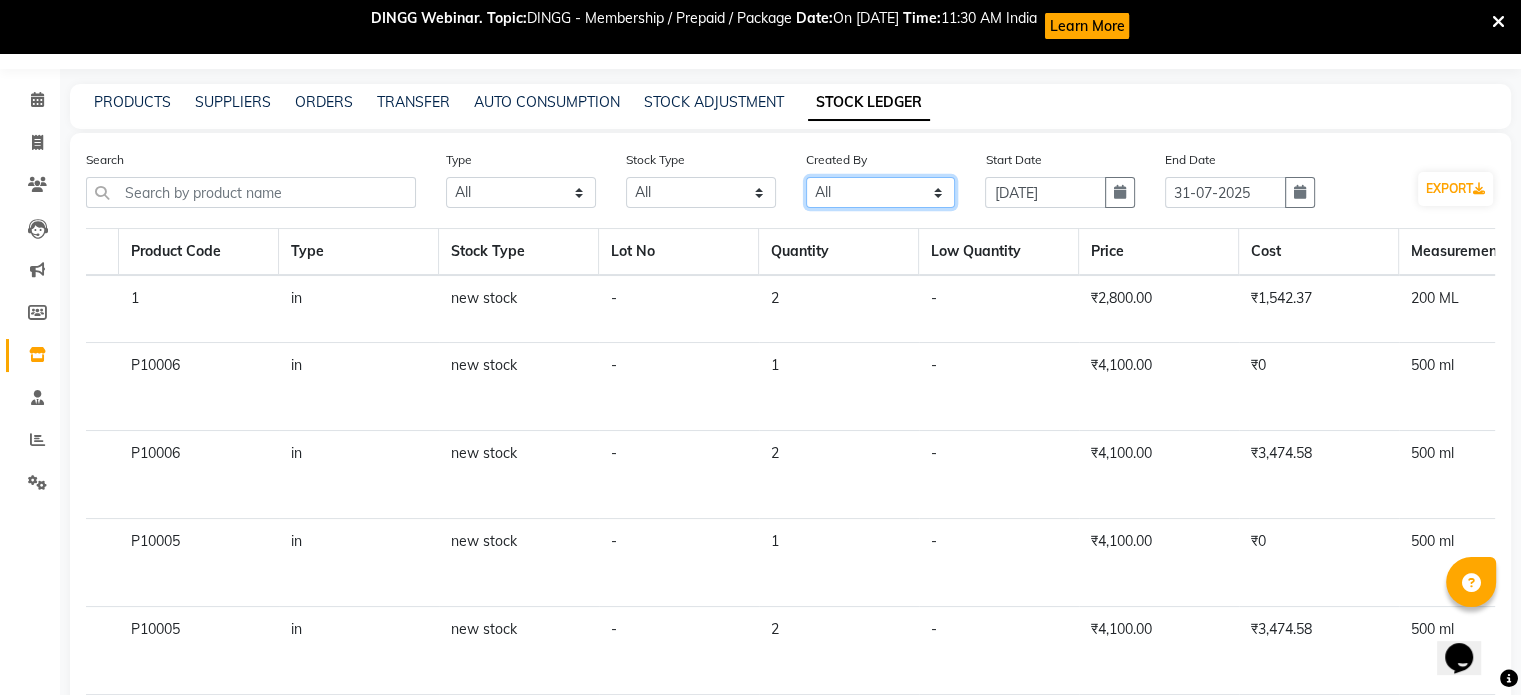click on "Select All Admin [PERSON_NAME]" 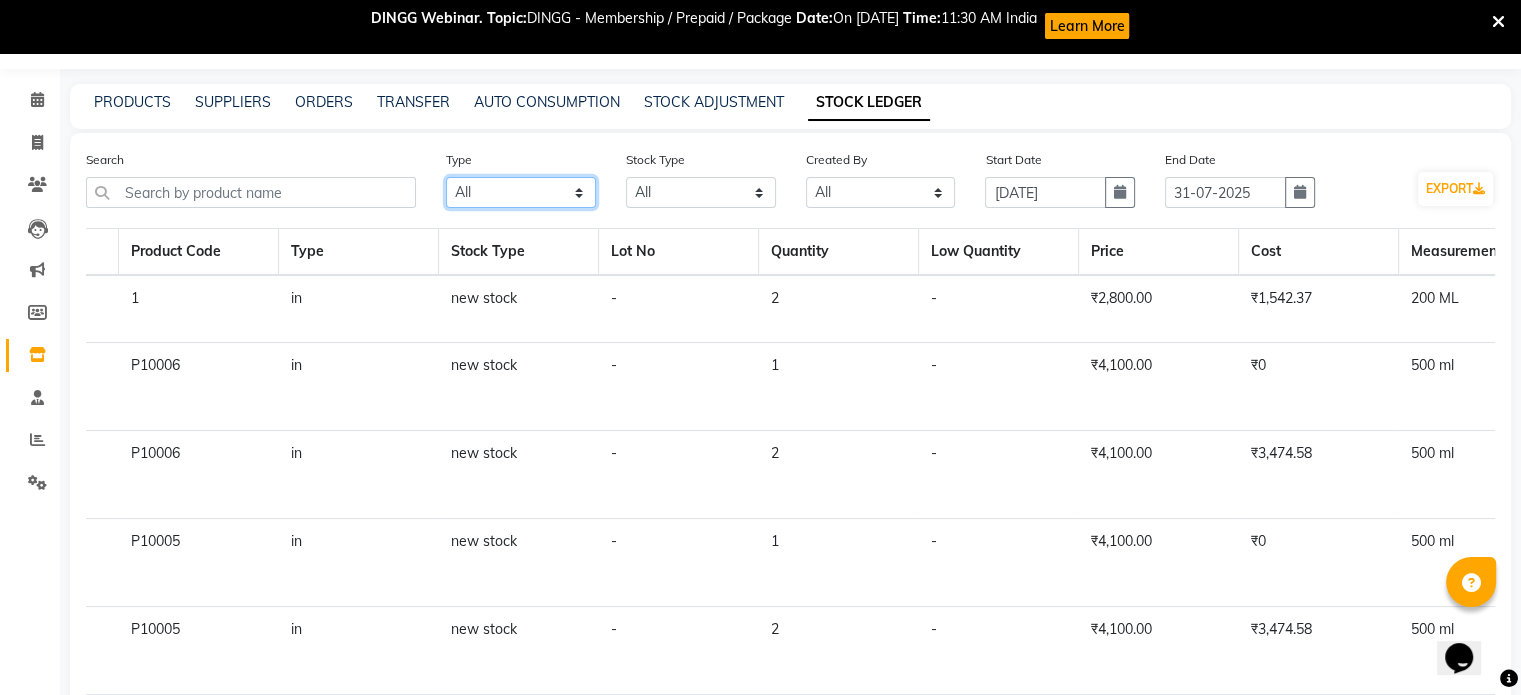 click on "Select All In Out" 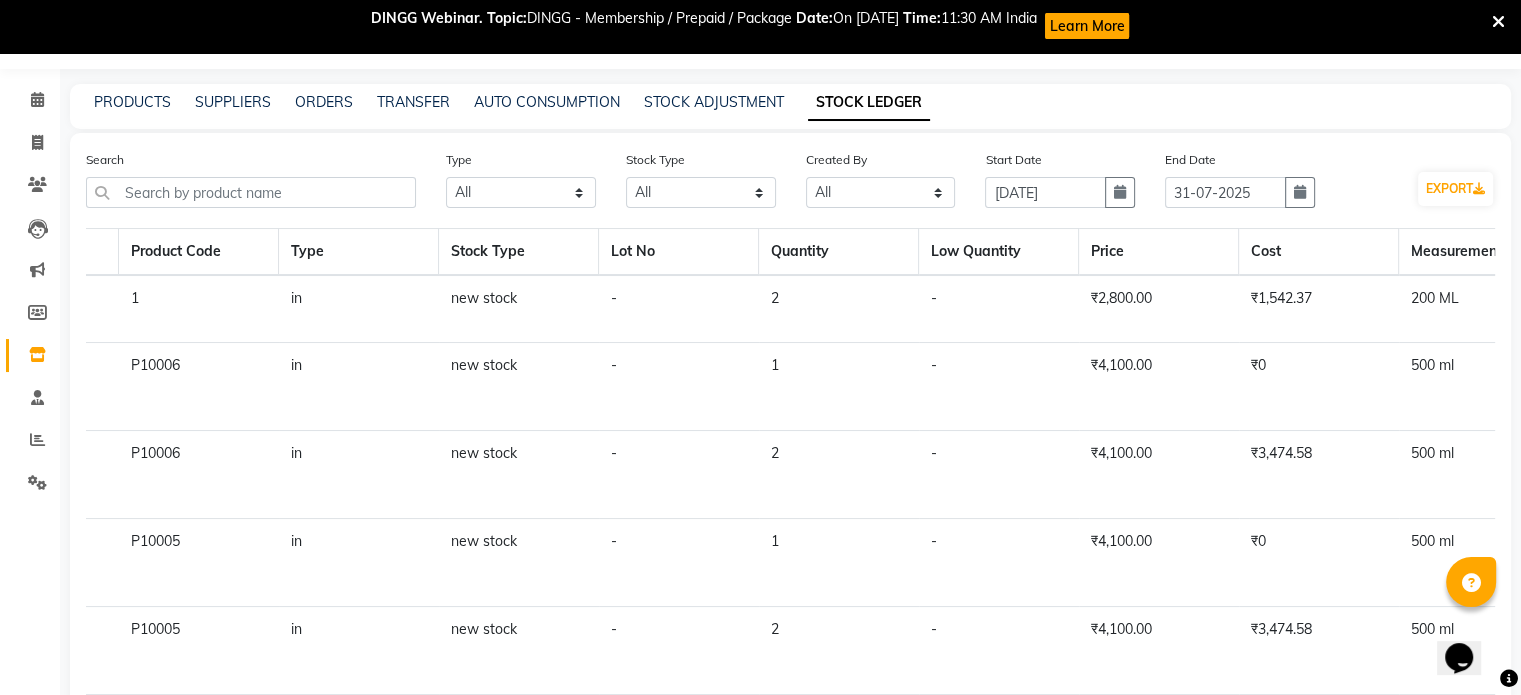 click on "Inventory" 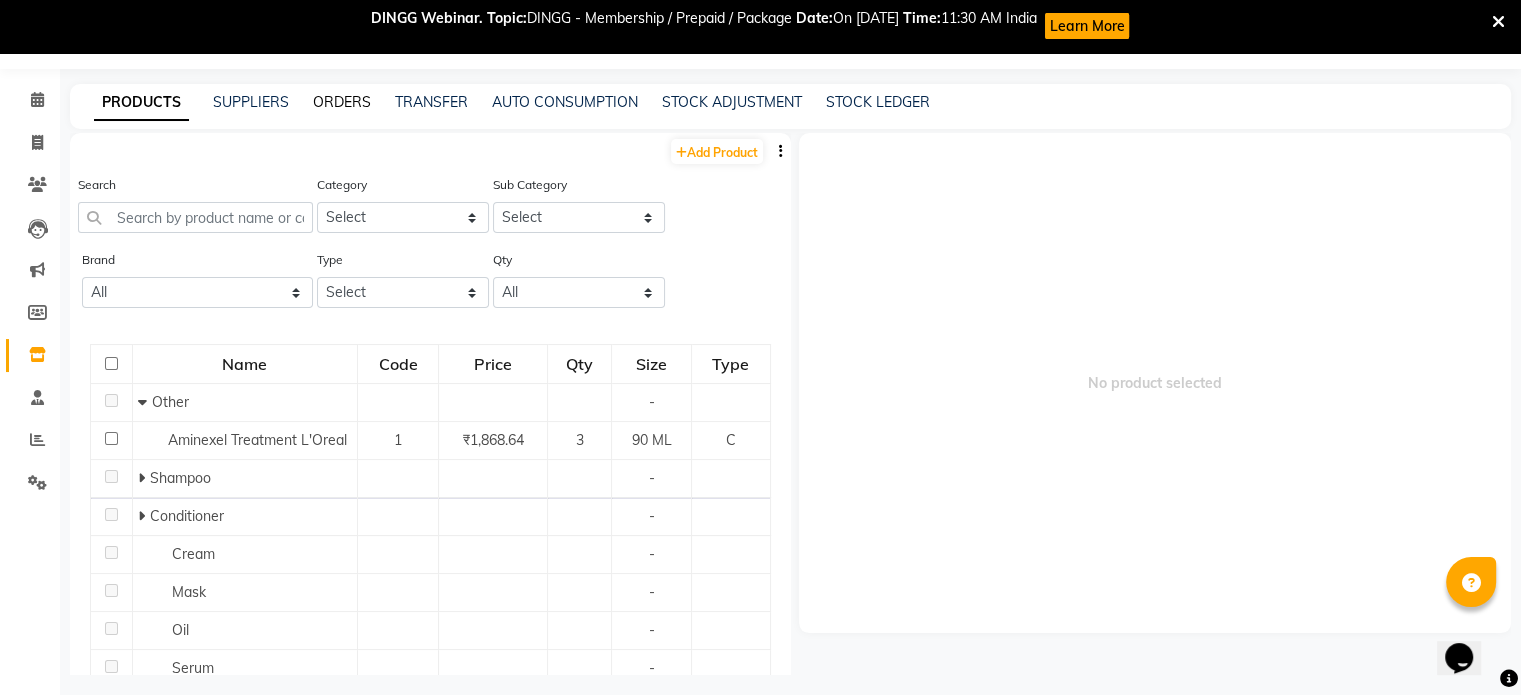 click on "ORDERS" 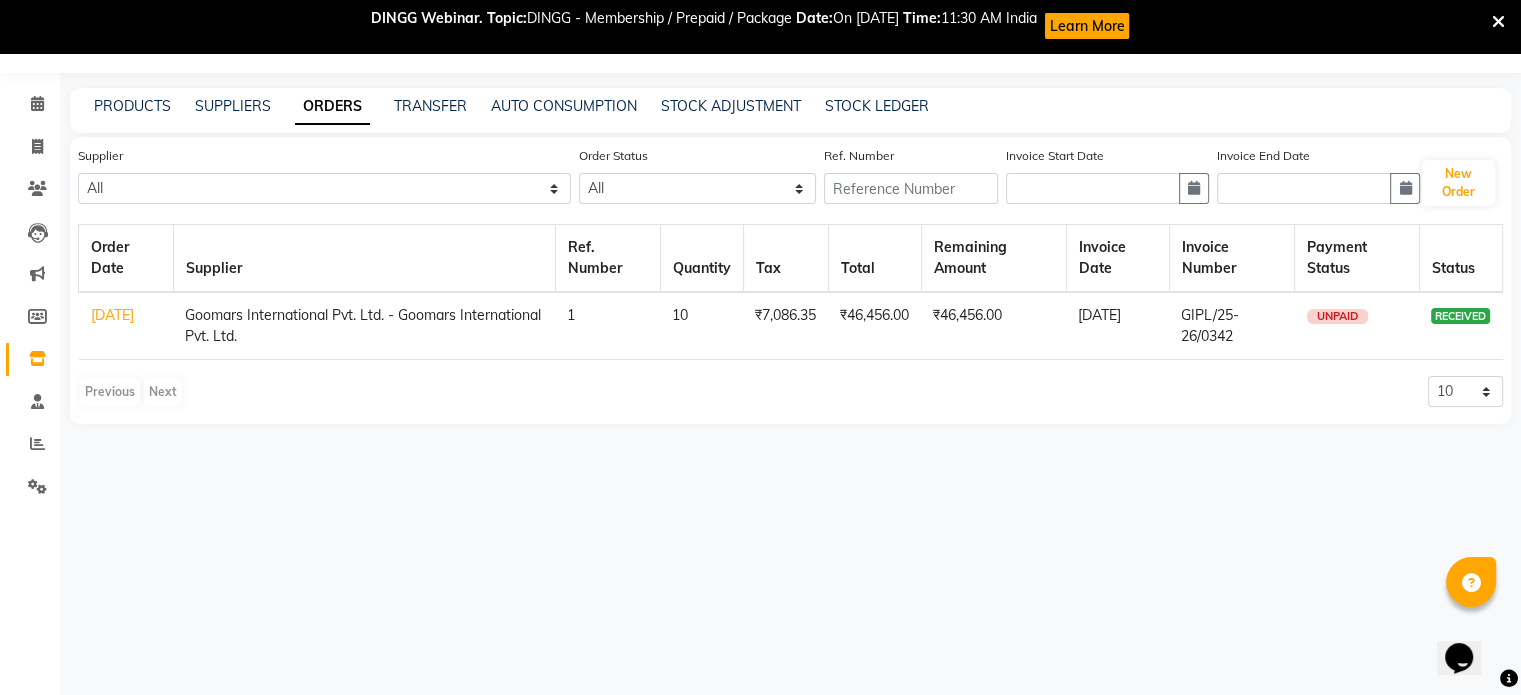 click on "[DATE]" 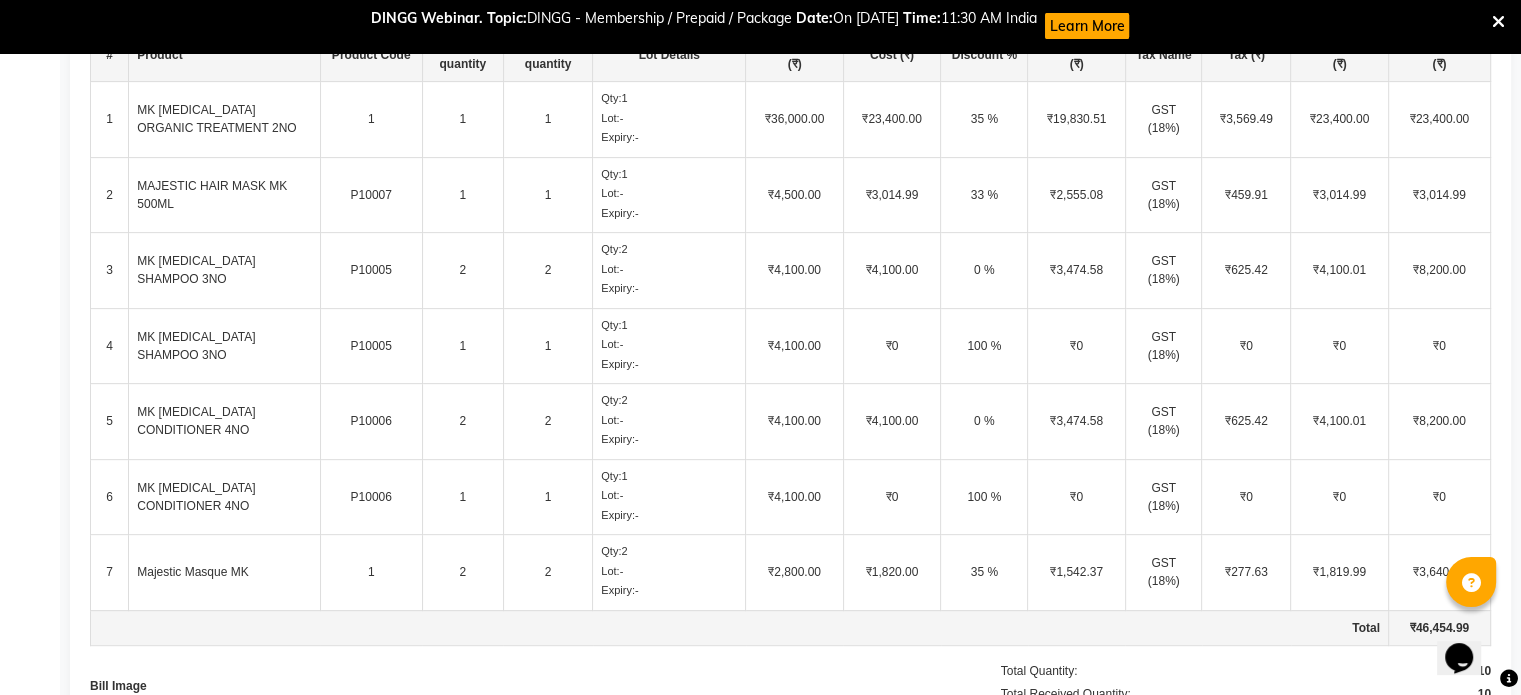 scroll, scrollTop: 701, scrollLeft: 0, axis: vertical 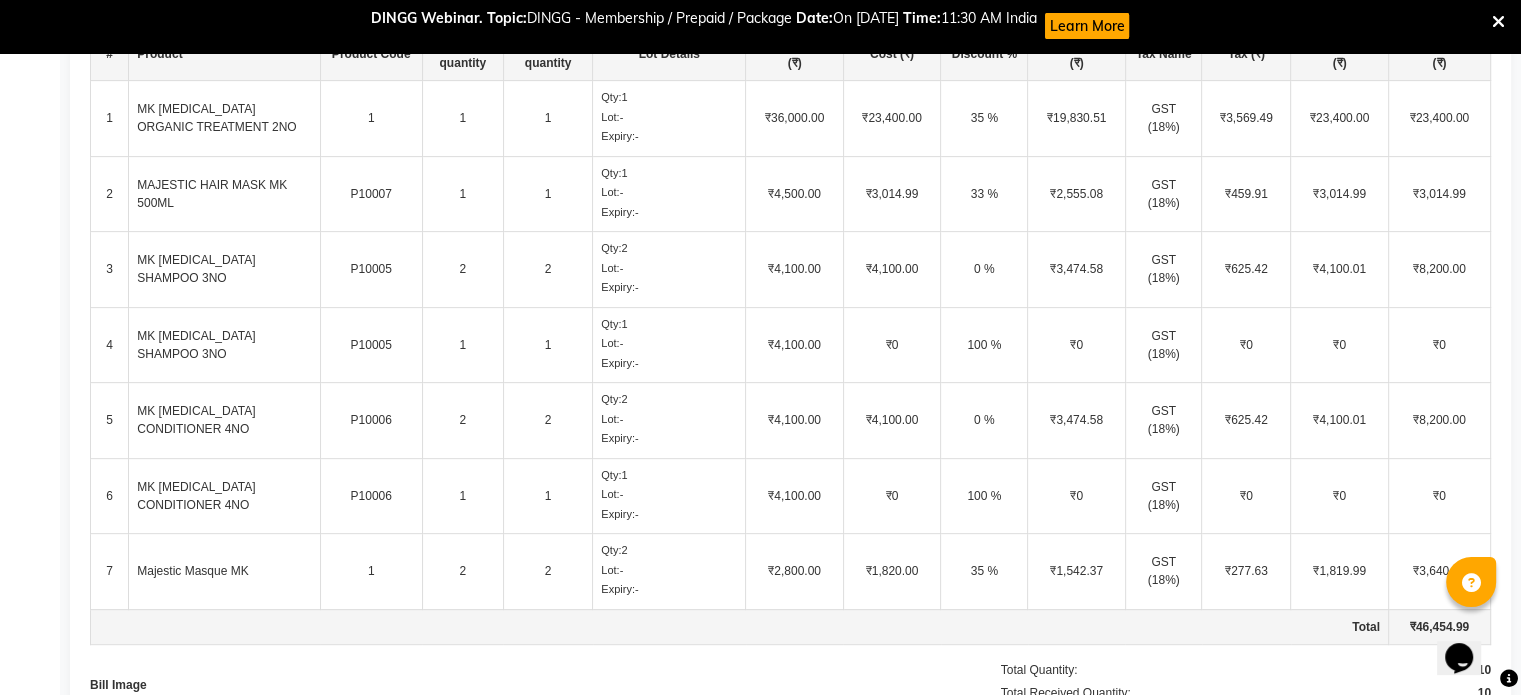 click on "₹0" 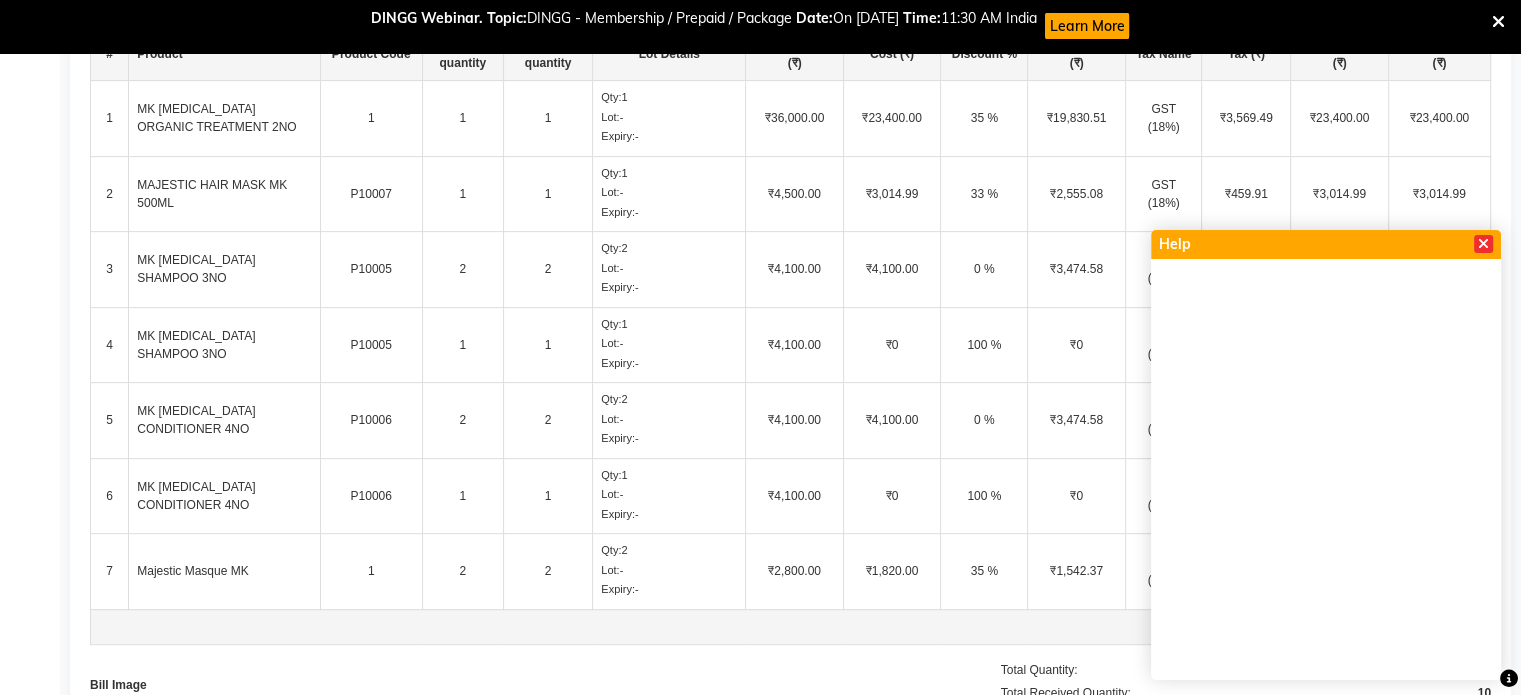 click at bounding box center [1483, 244] 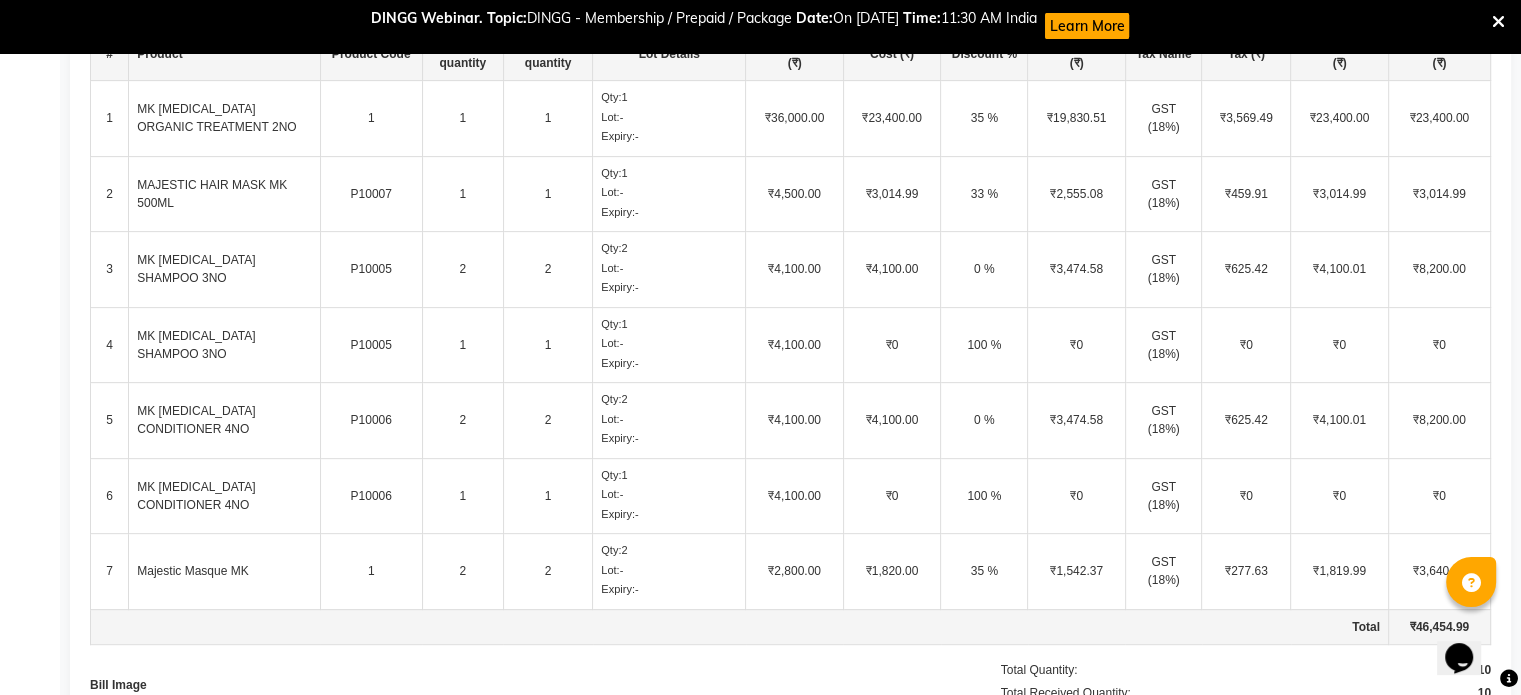 click on "P10006" 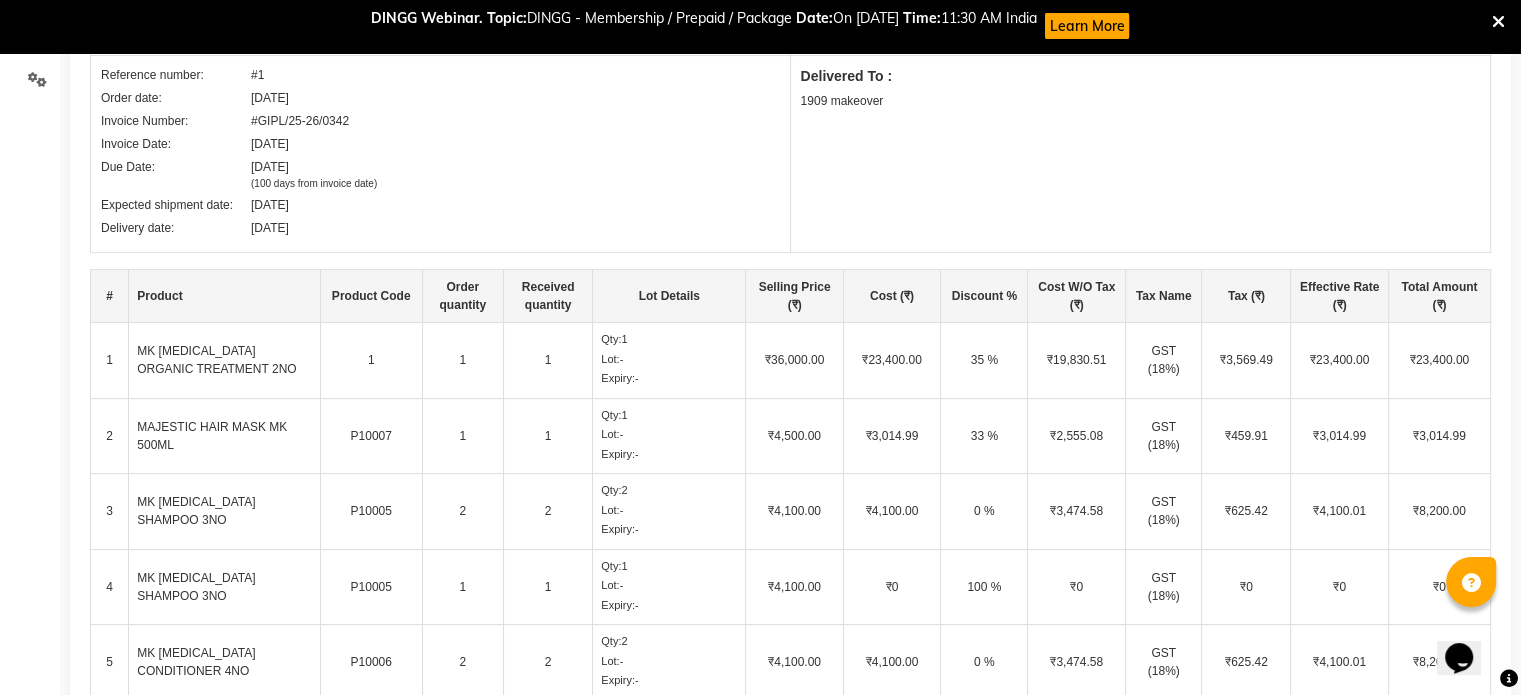 scroll, scrollTop: 0, scrollLeft: 0, axis: both 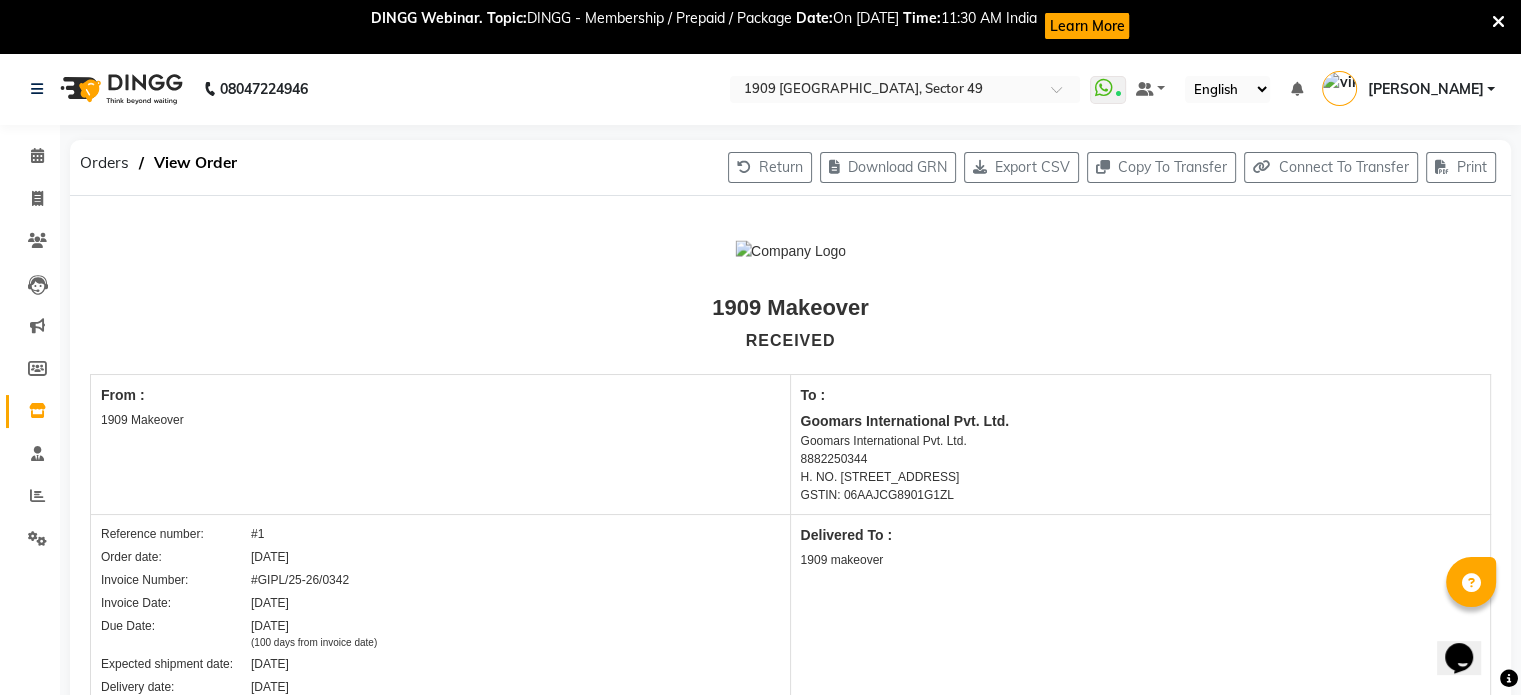 click 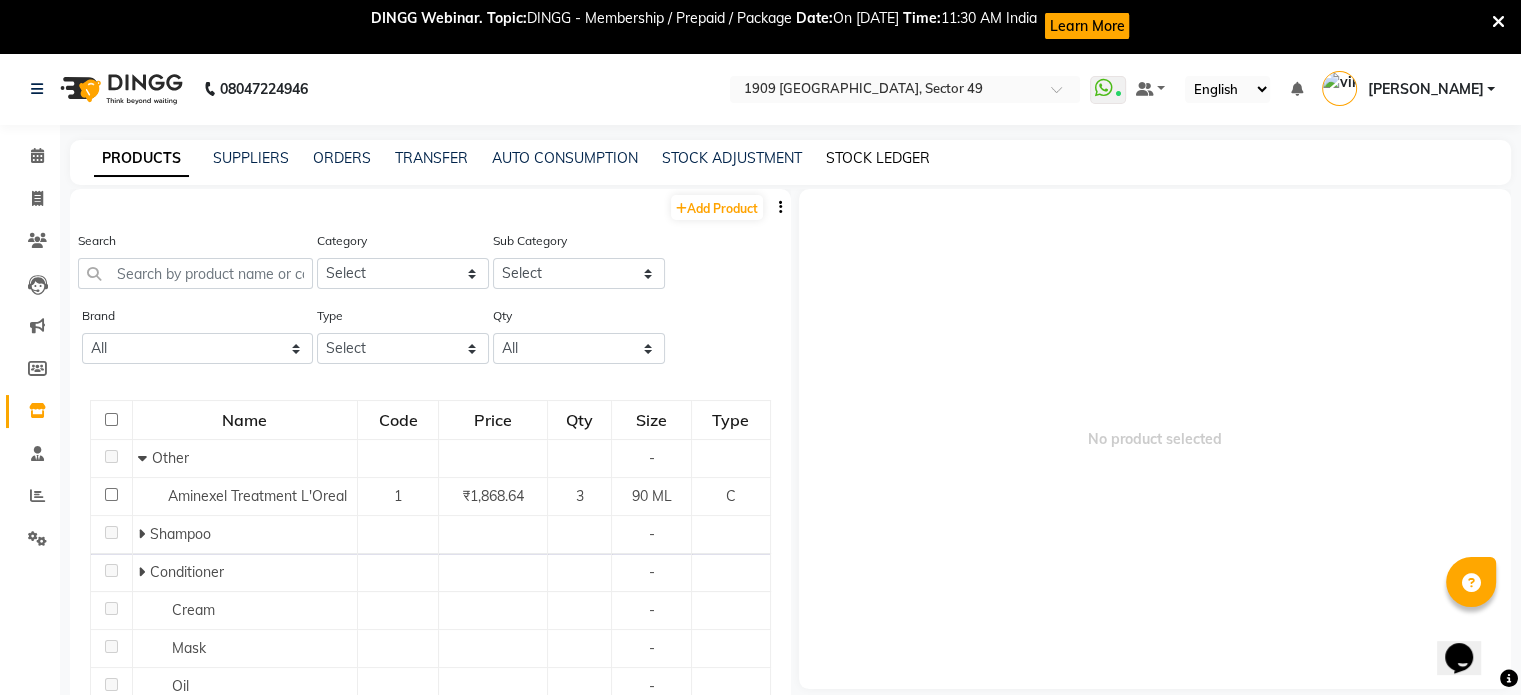 click on "STOCK LEDGER" 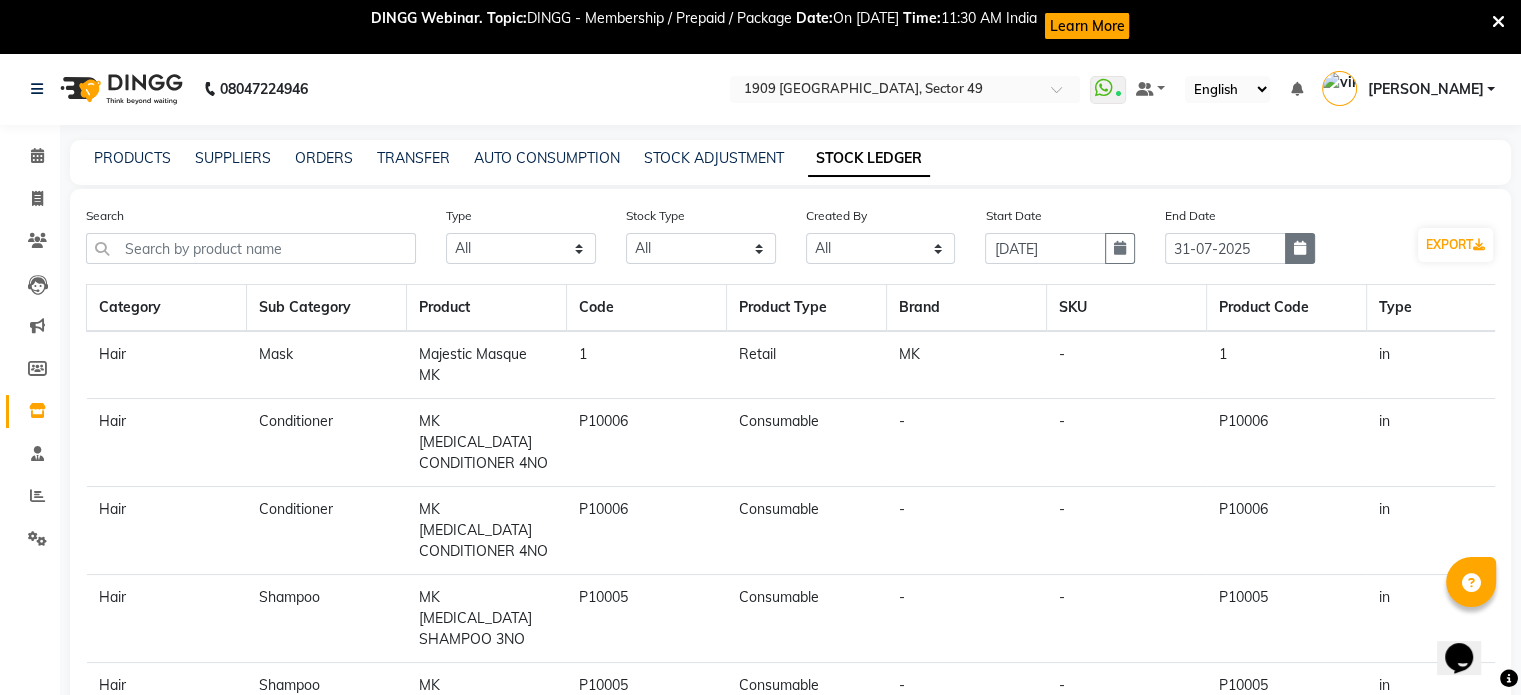 click 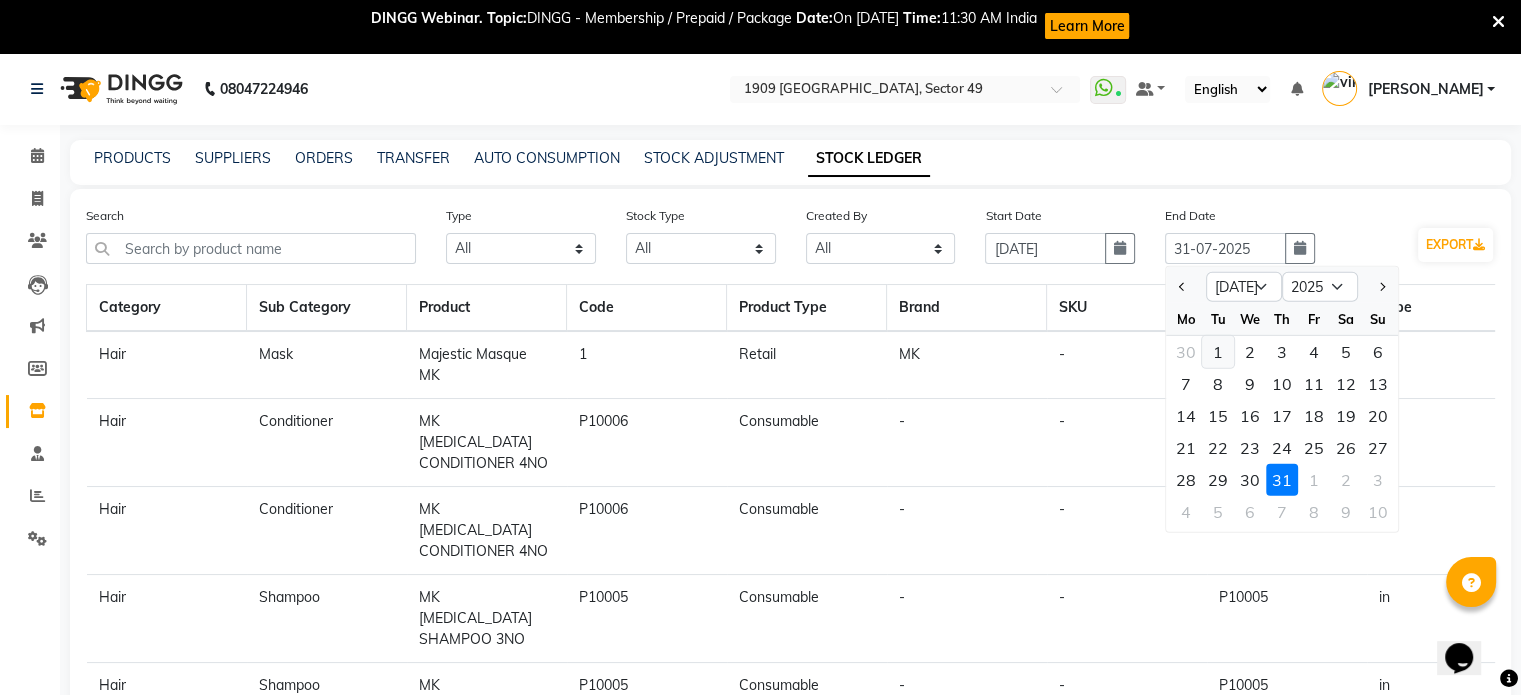 click on "1" 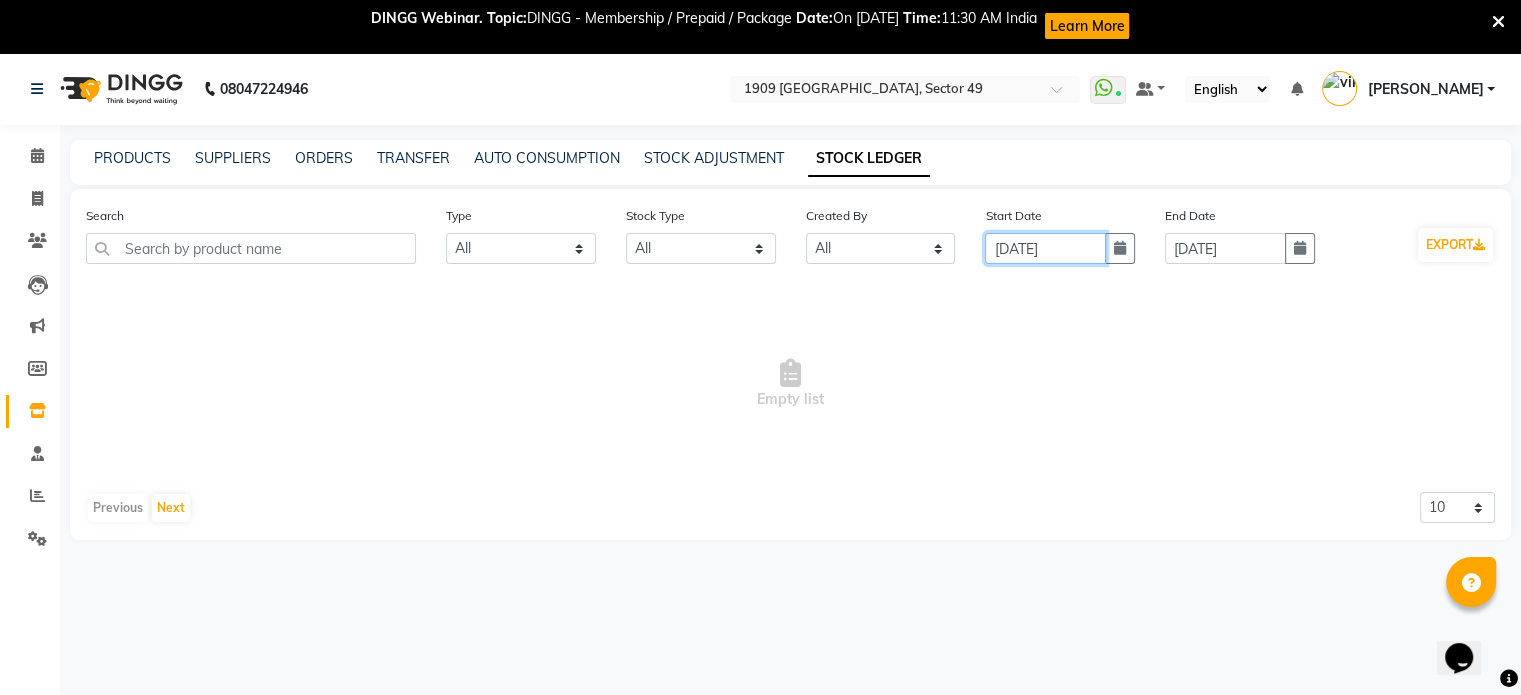 click on "[DATE]" 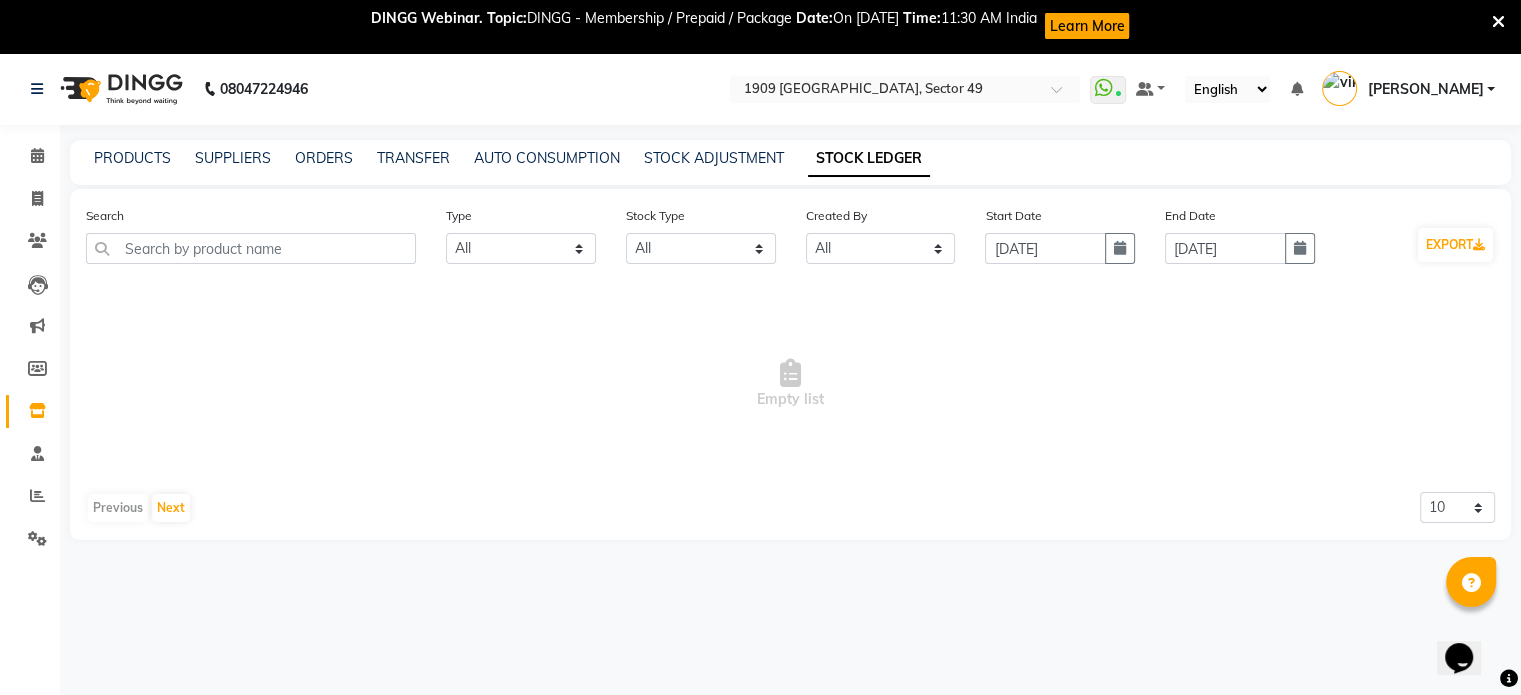 select on "7" 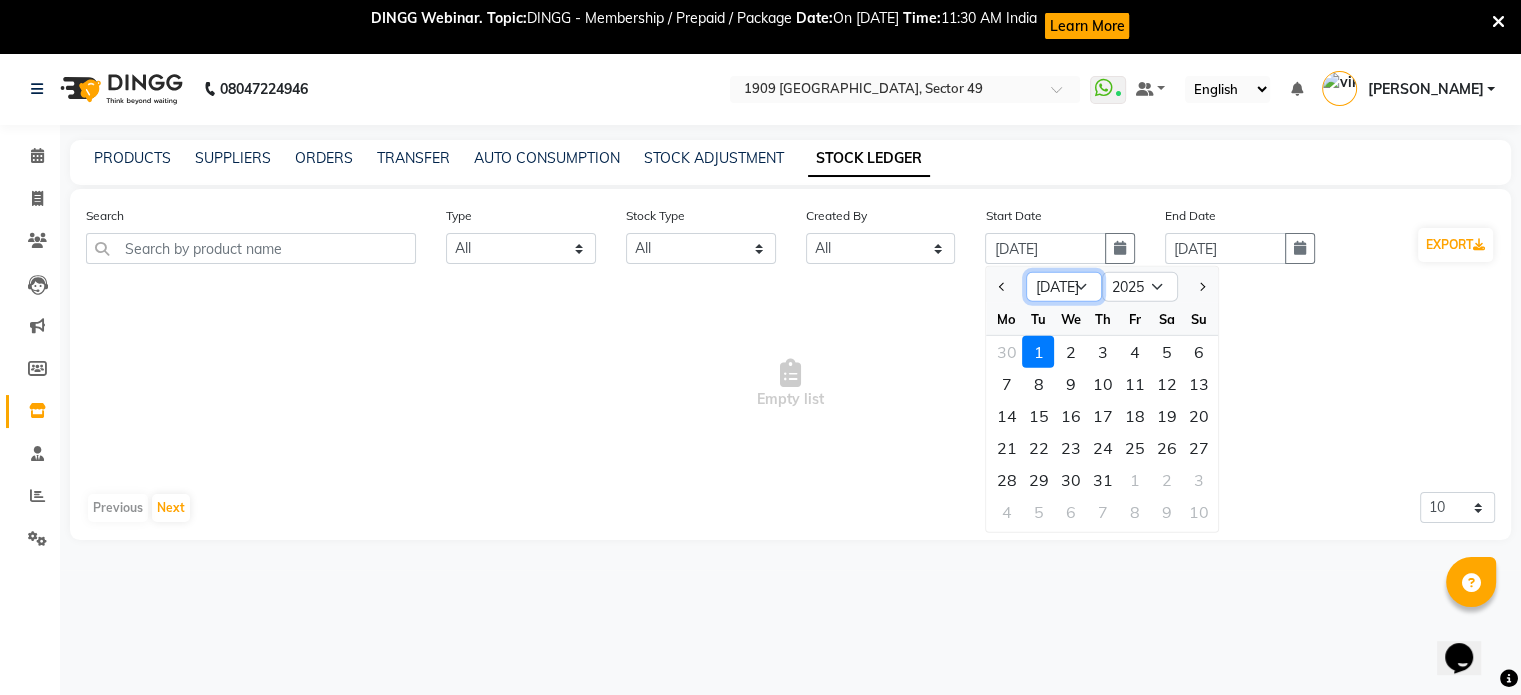 click on "Jan Feb Mar Apr May Jun [DATE] Aug Sep Oct Nov Dec" 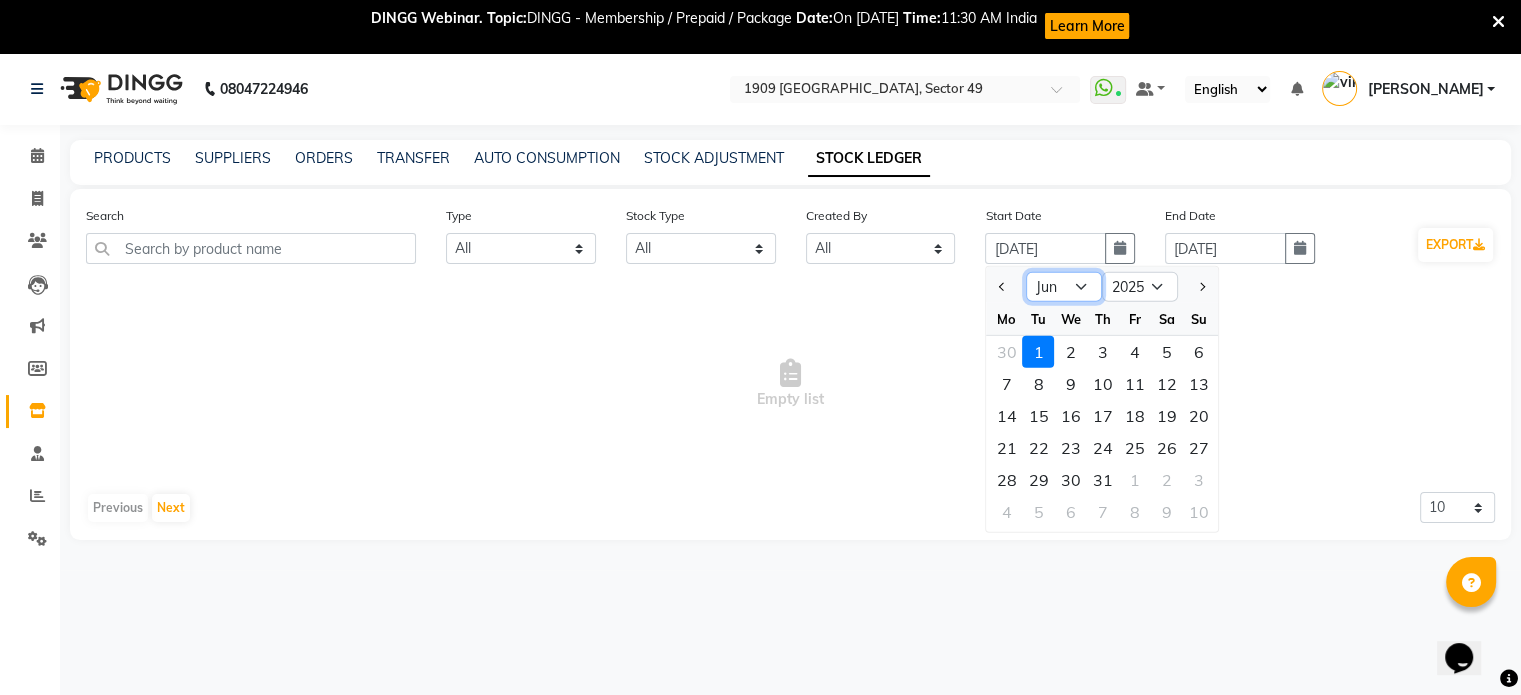 click on "Jan Feb Mar Apr May Jun [DATE] Aug Sep Oct Nov Dec" 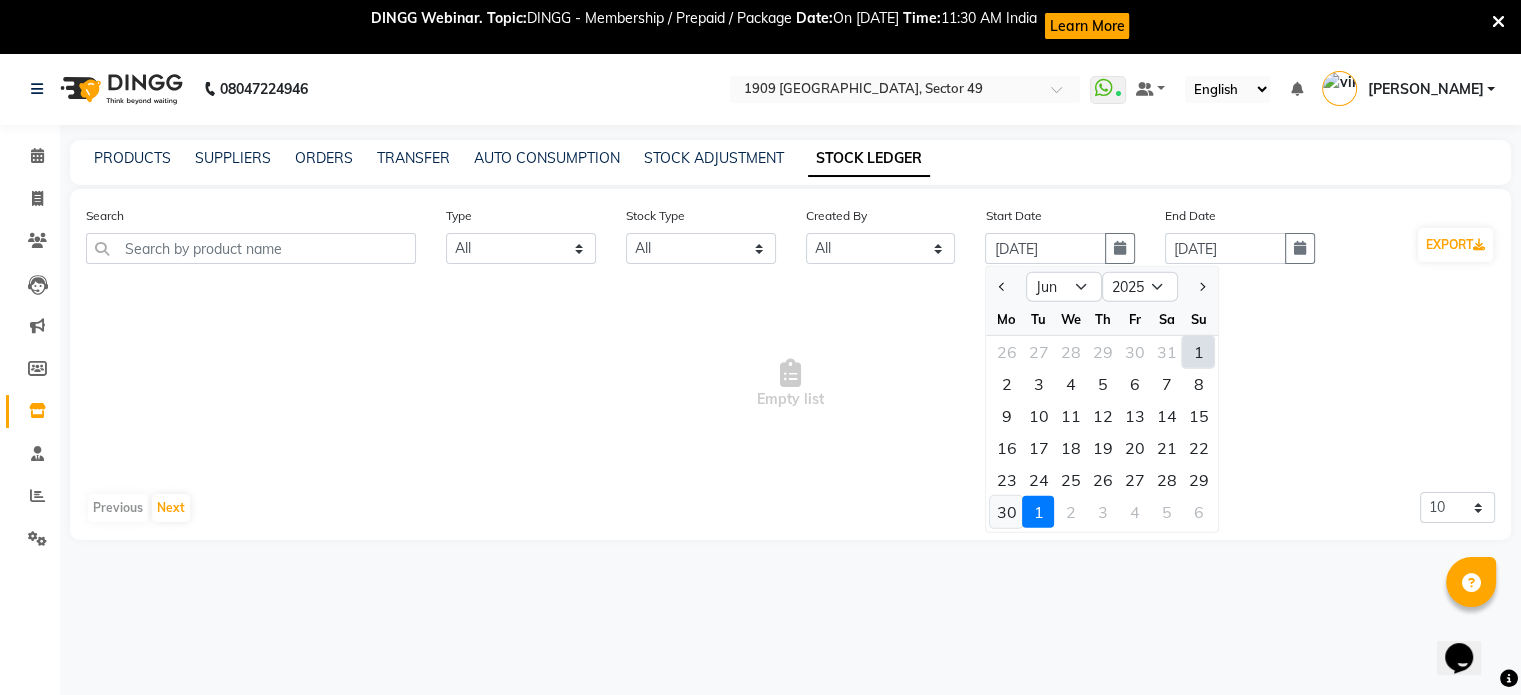 click on "30" 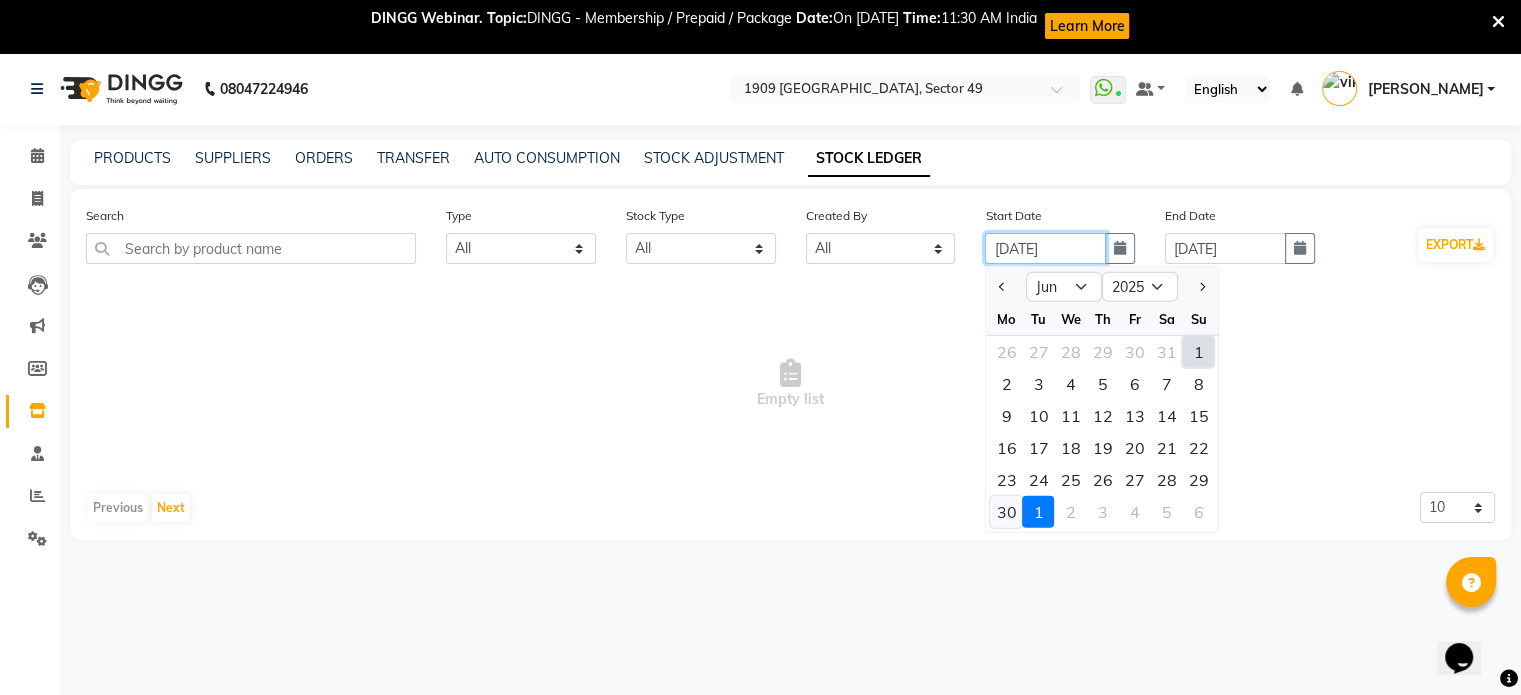 type on "[DATE]" 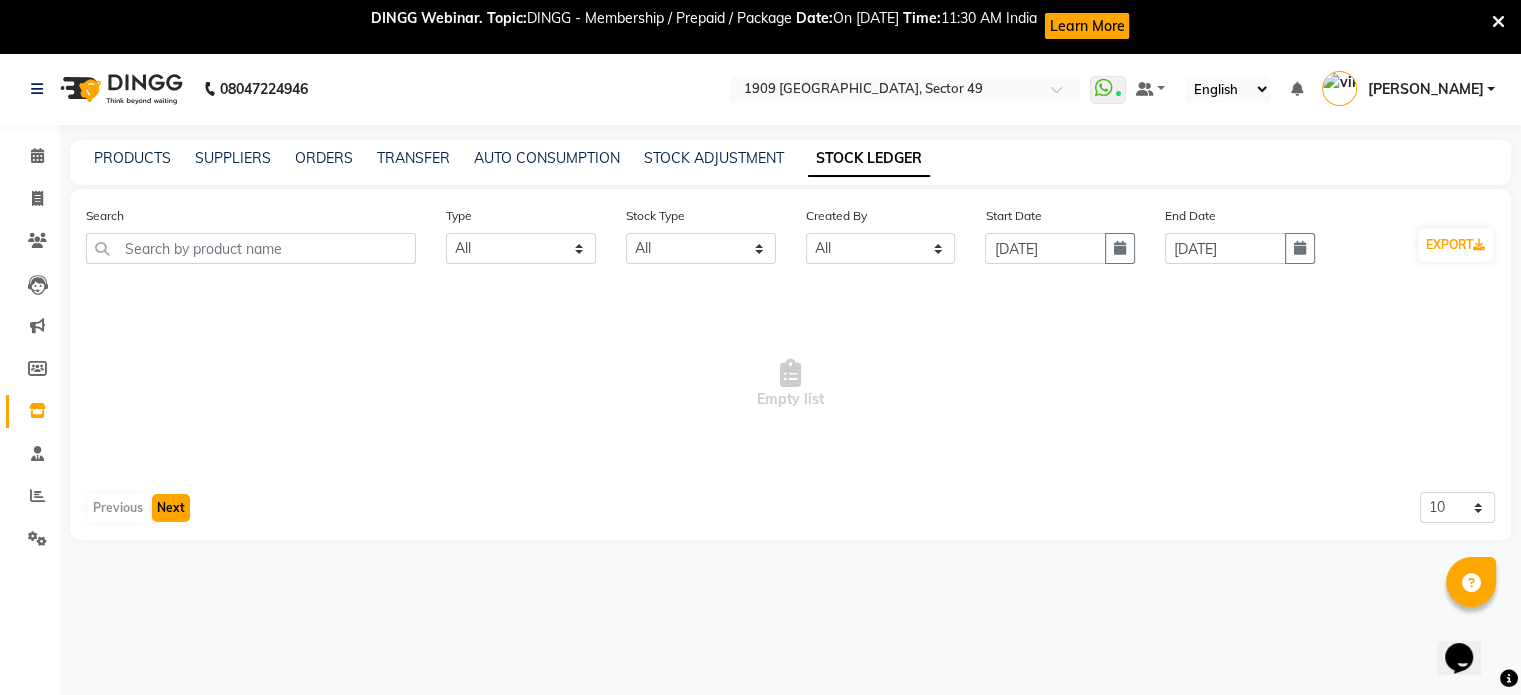 click on "Next" 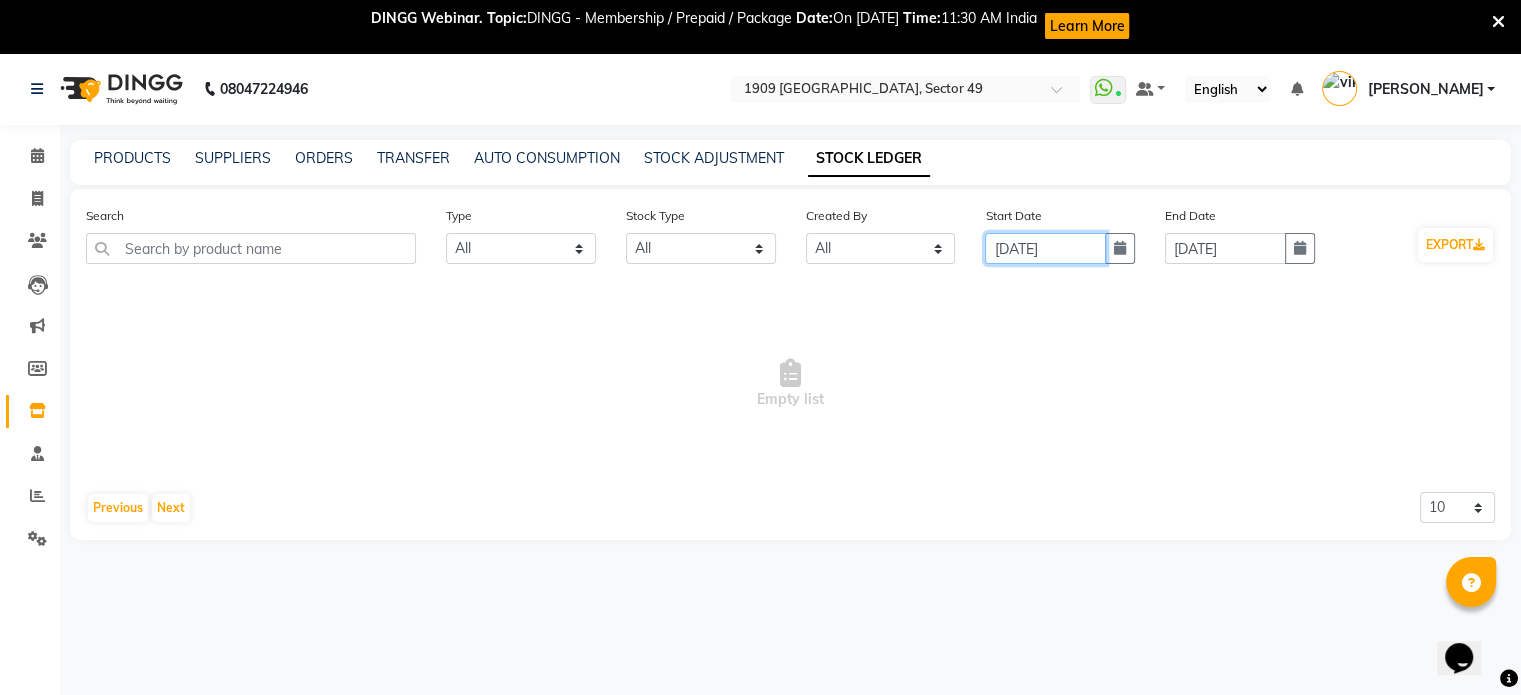 click on "[DATE]" 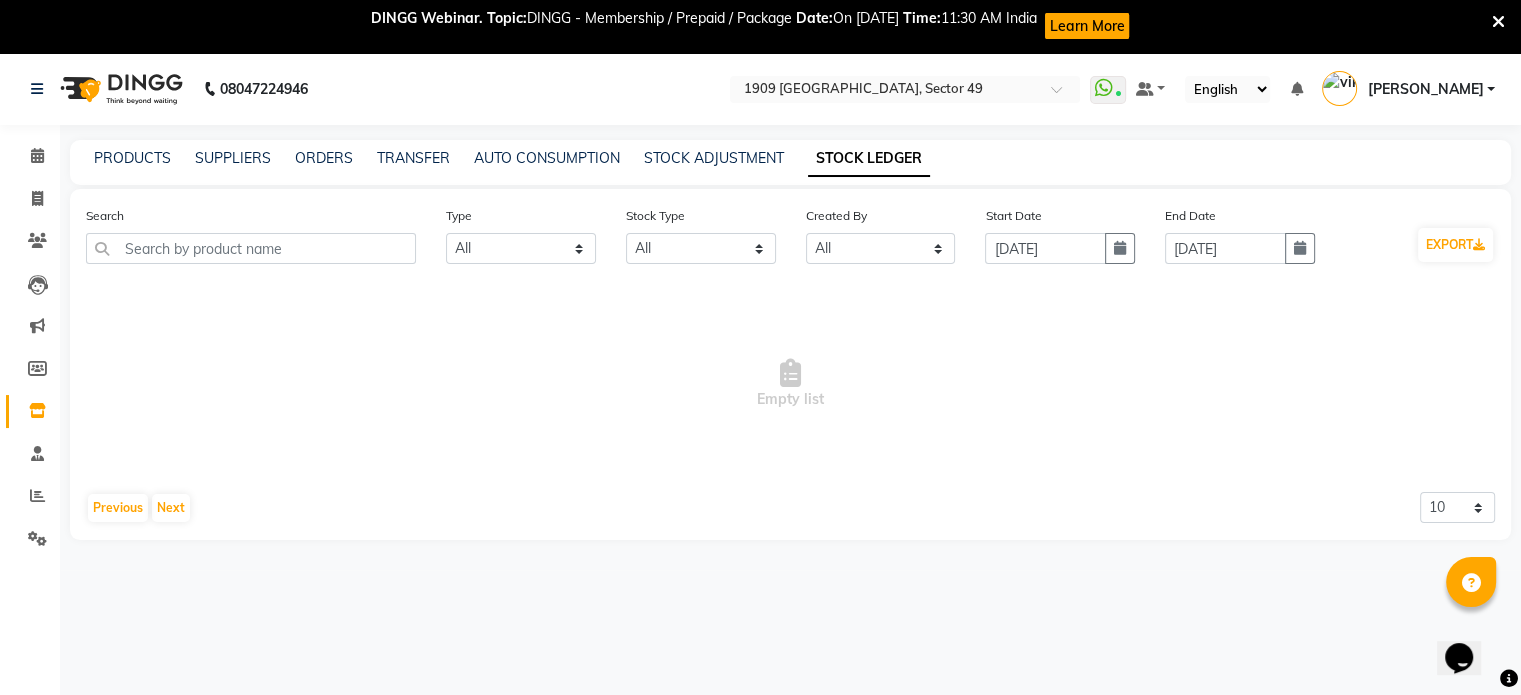 select on "6" 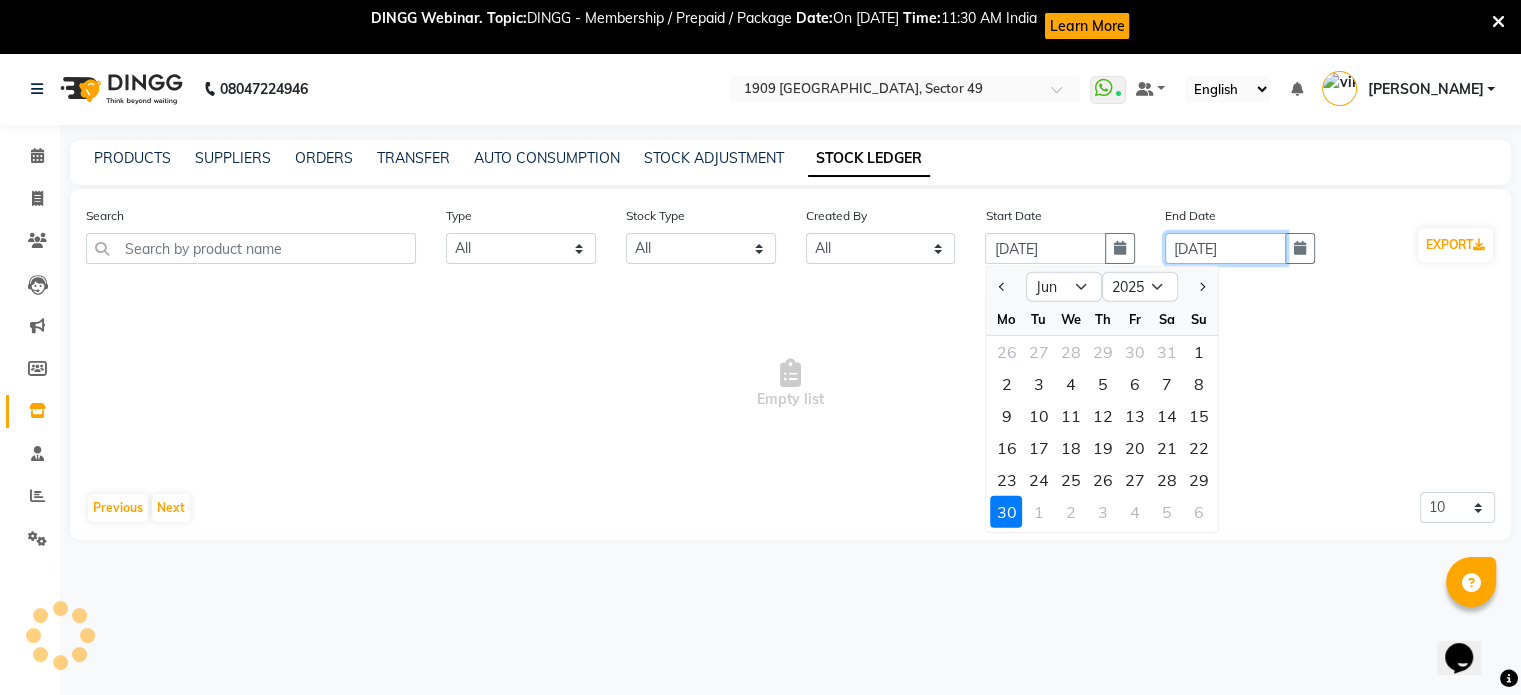 click on "[DATE]" 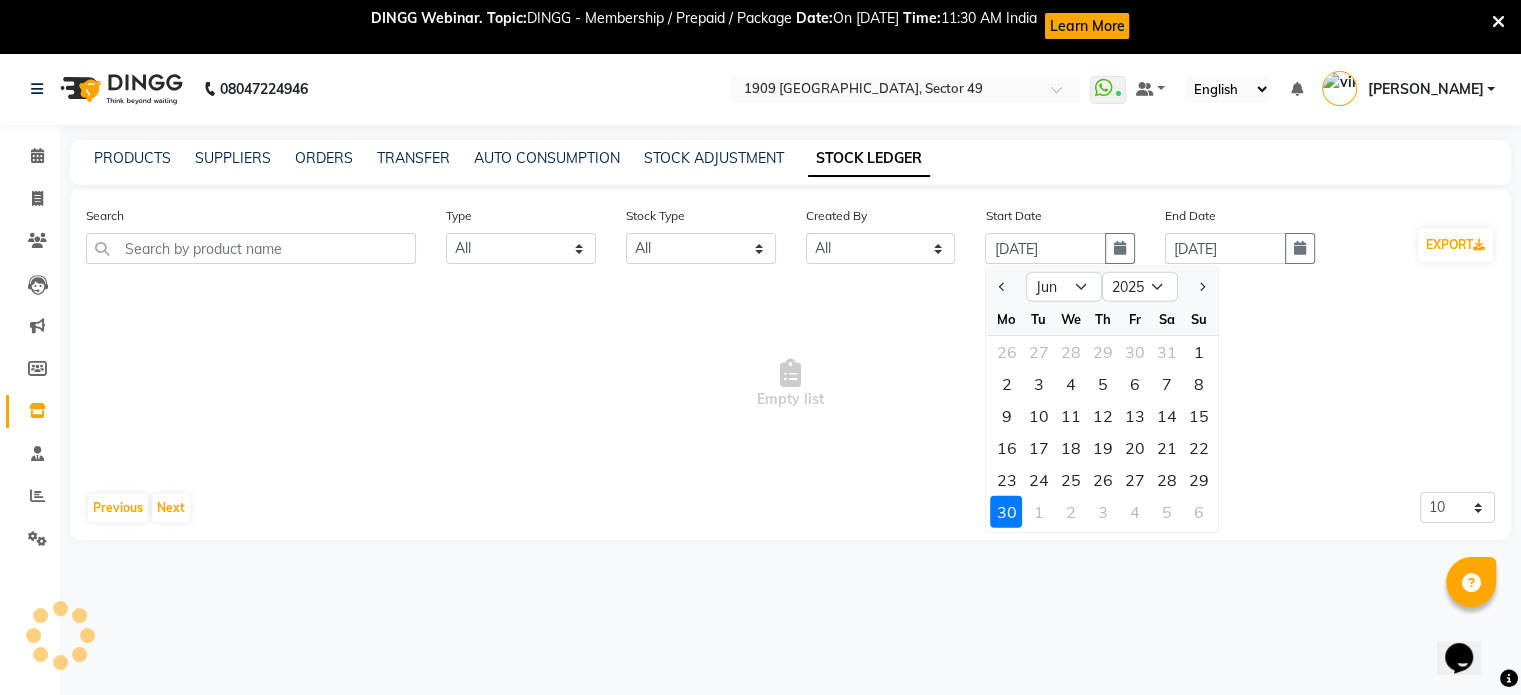 select on "7" 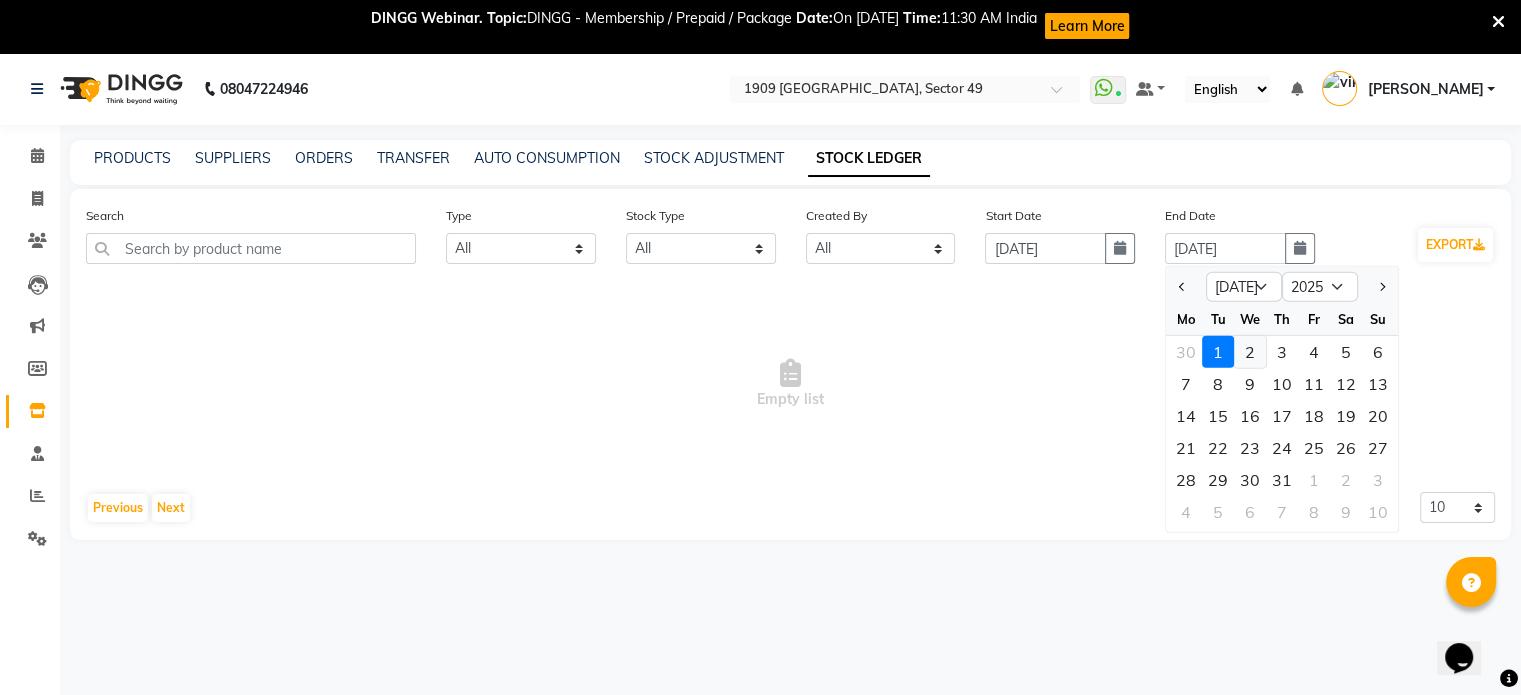click on "2" 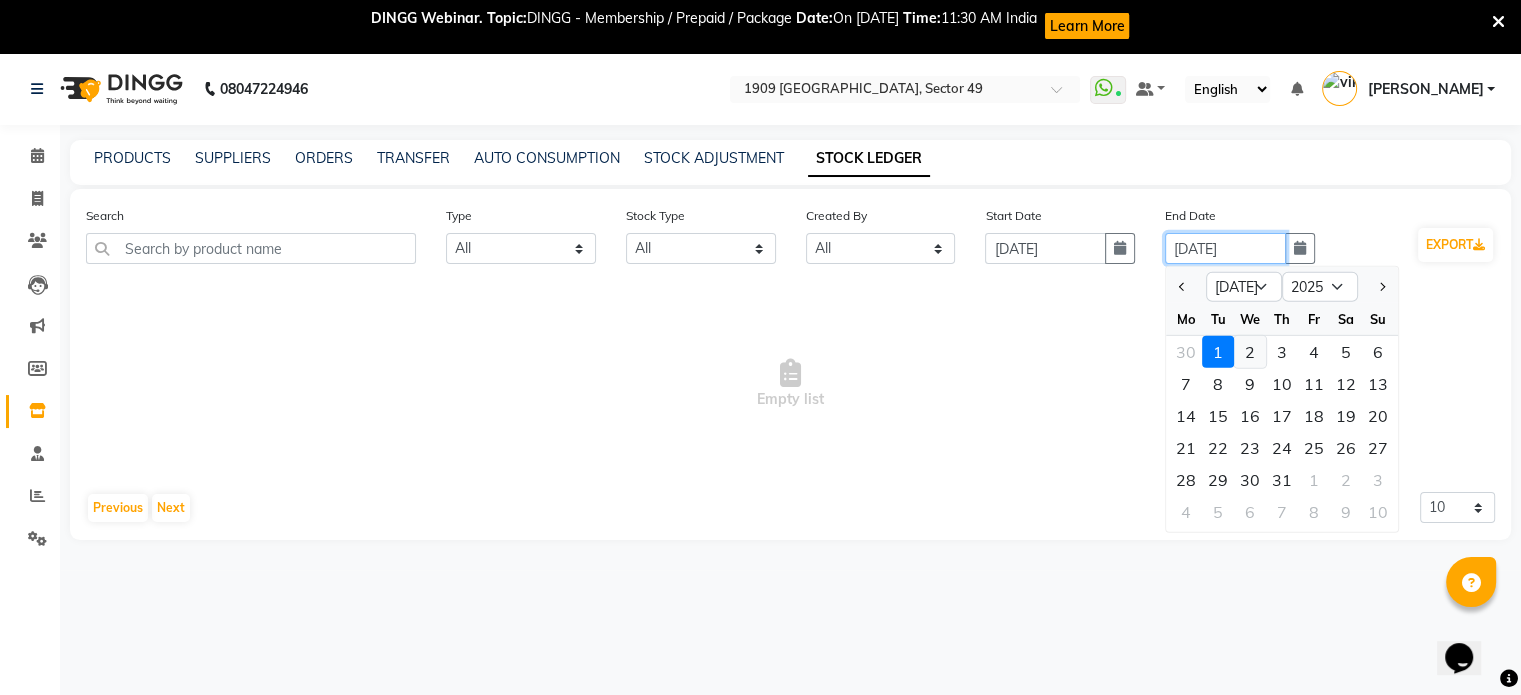 type on "02-07-2025" 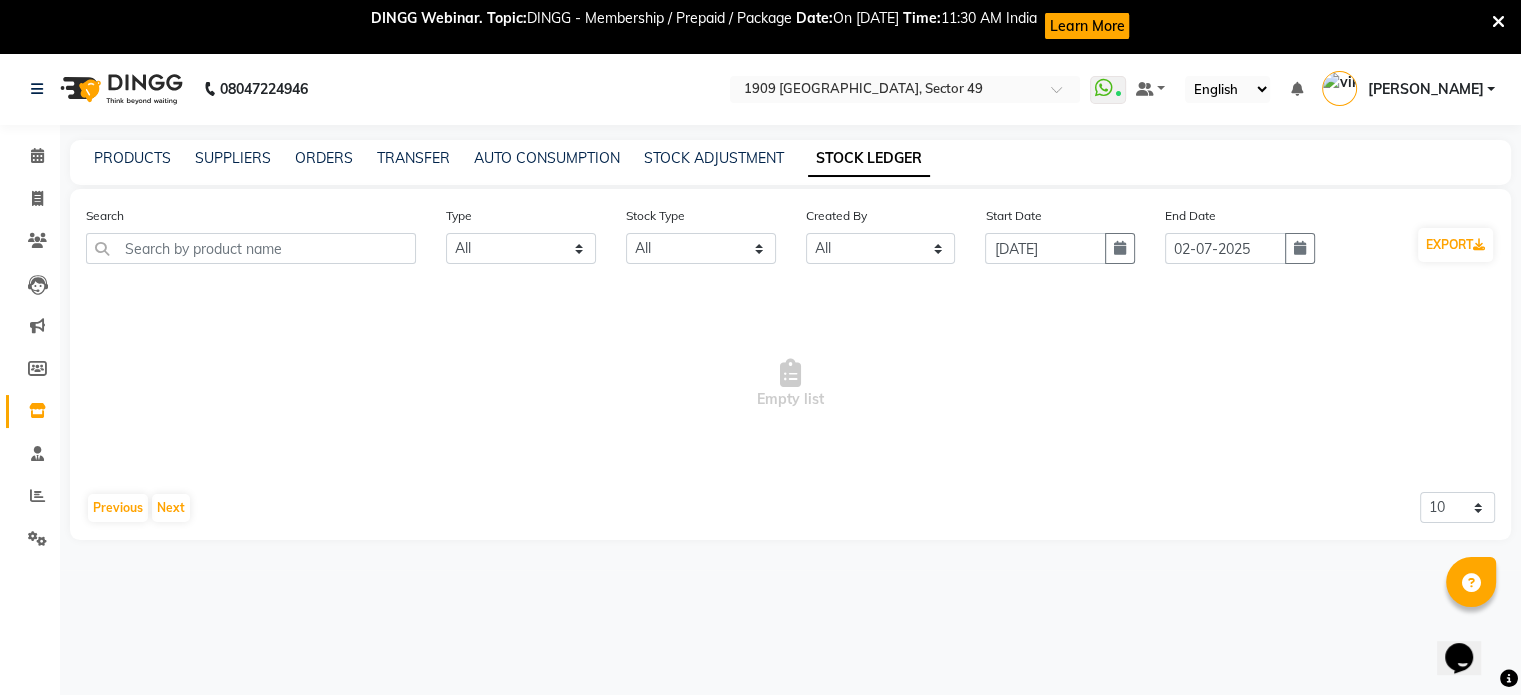 type 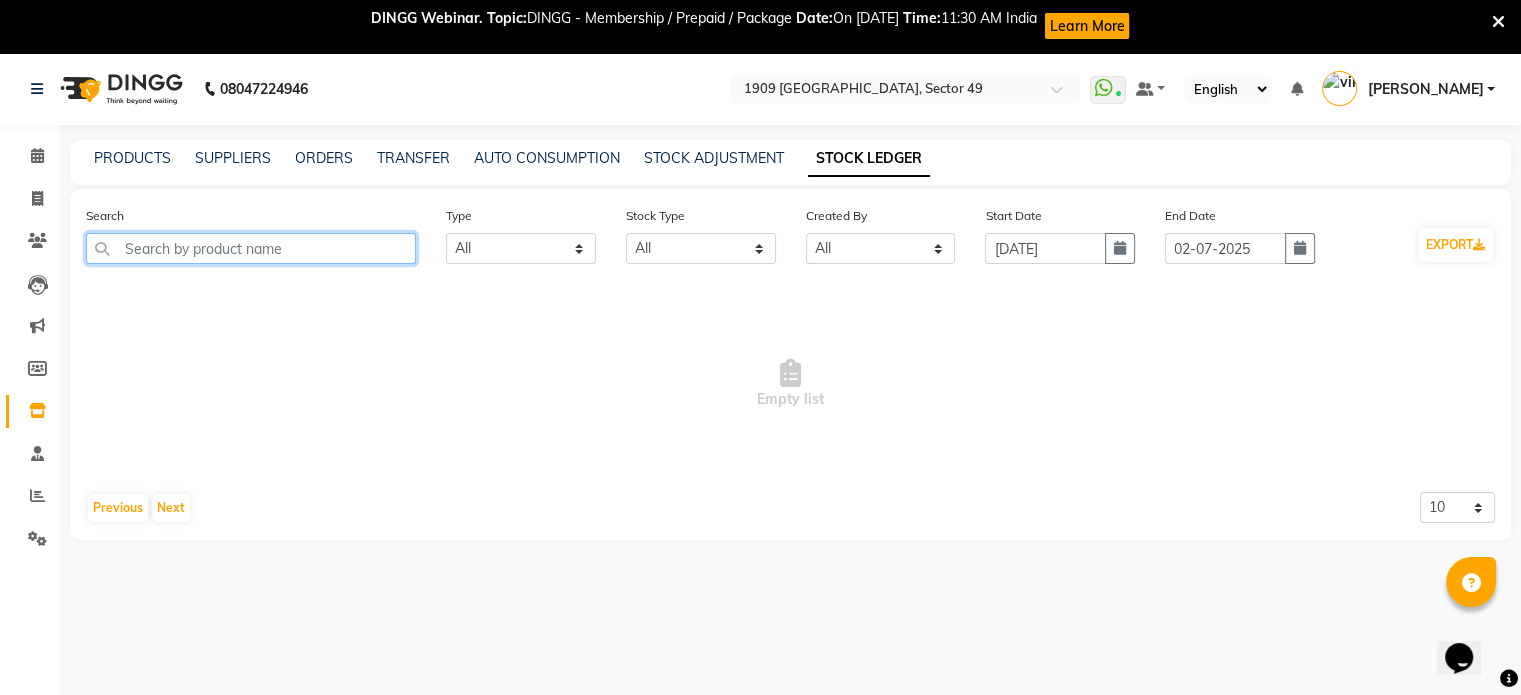 click 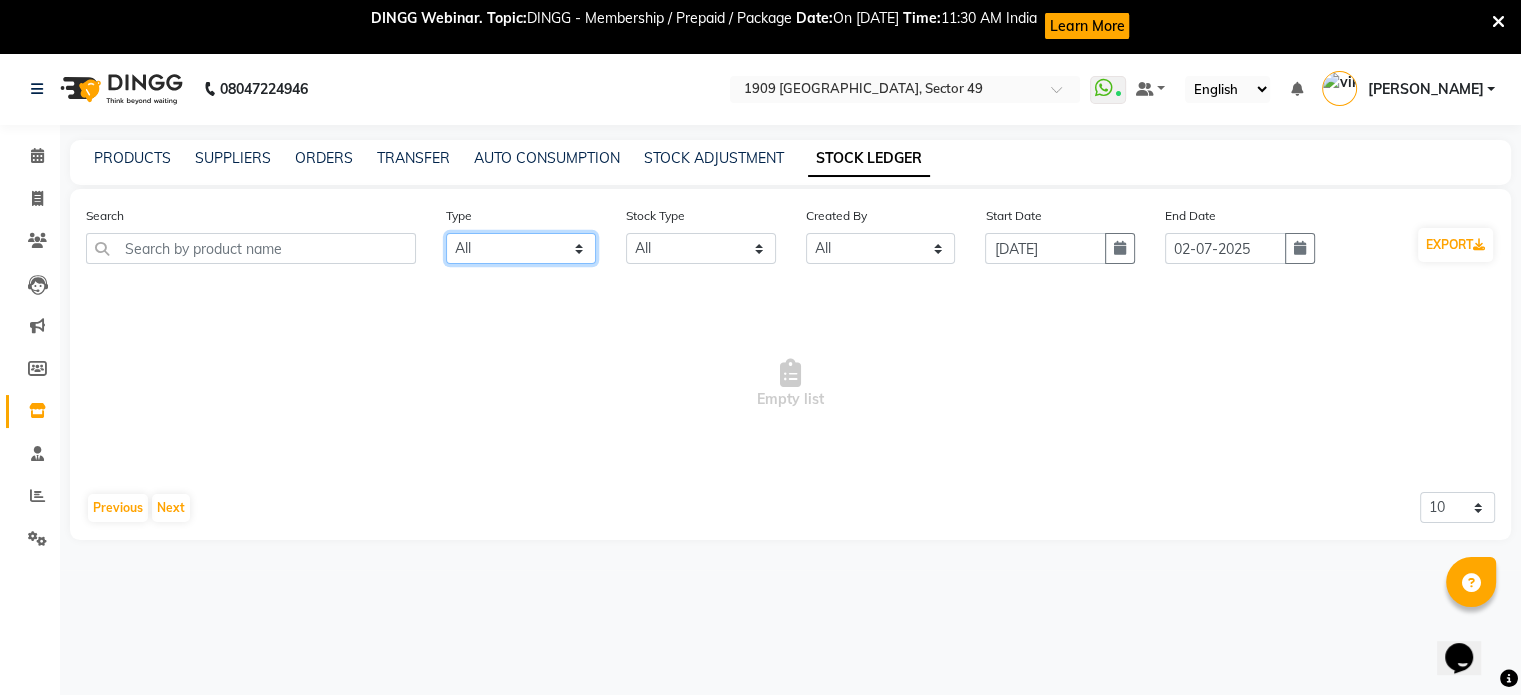 click on "Select All In Out" 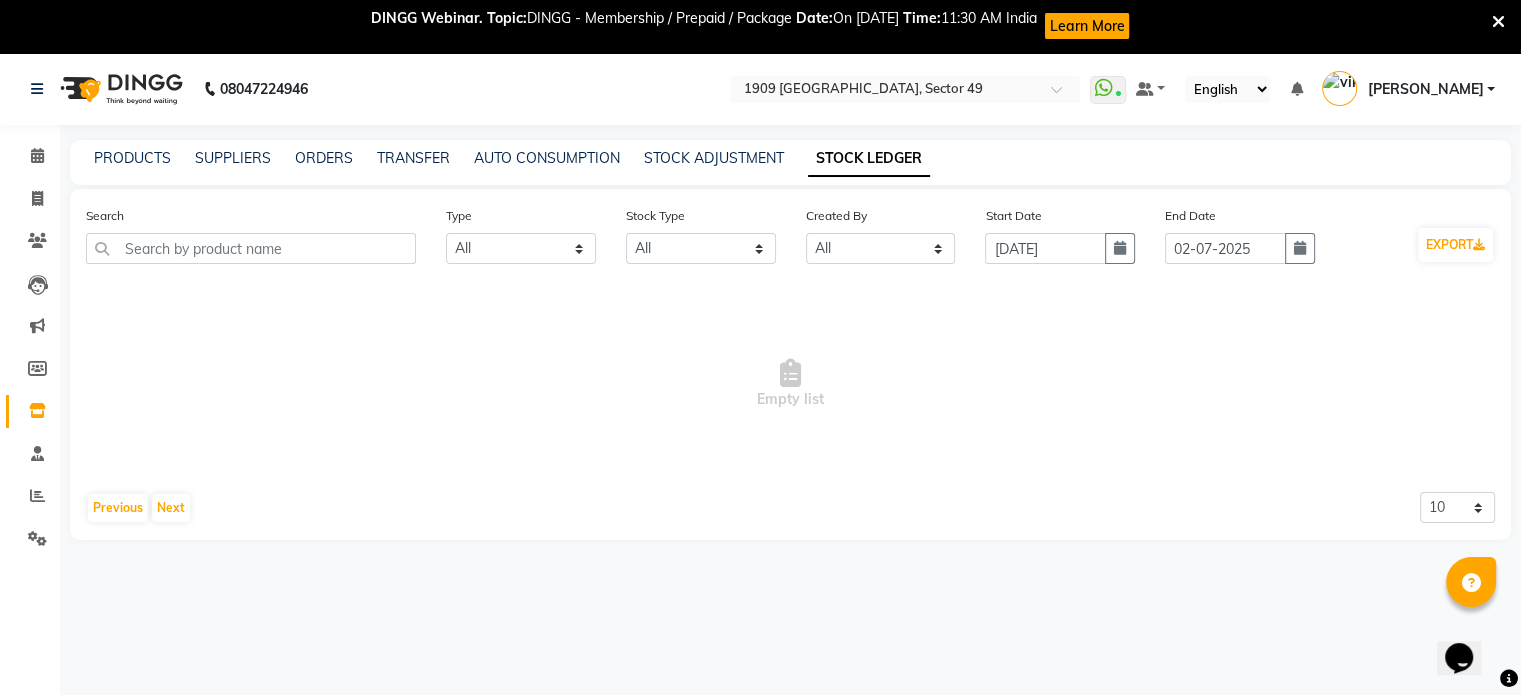 click on "Empty list" at bounding box center [790, 384] 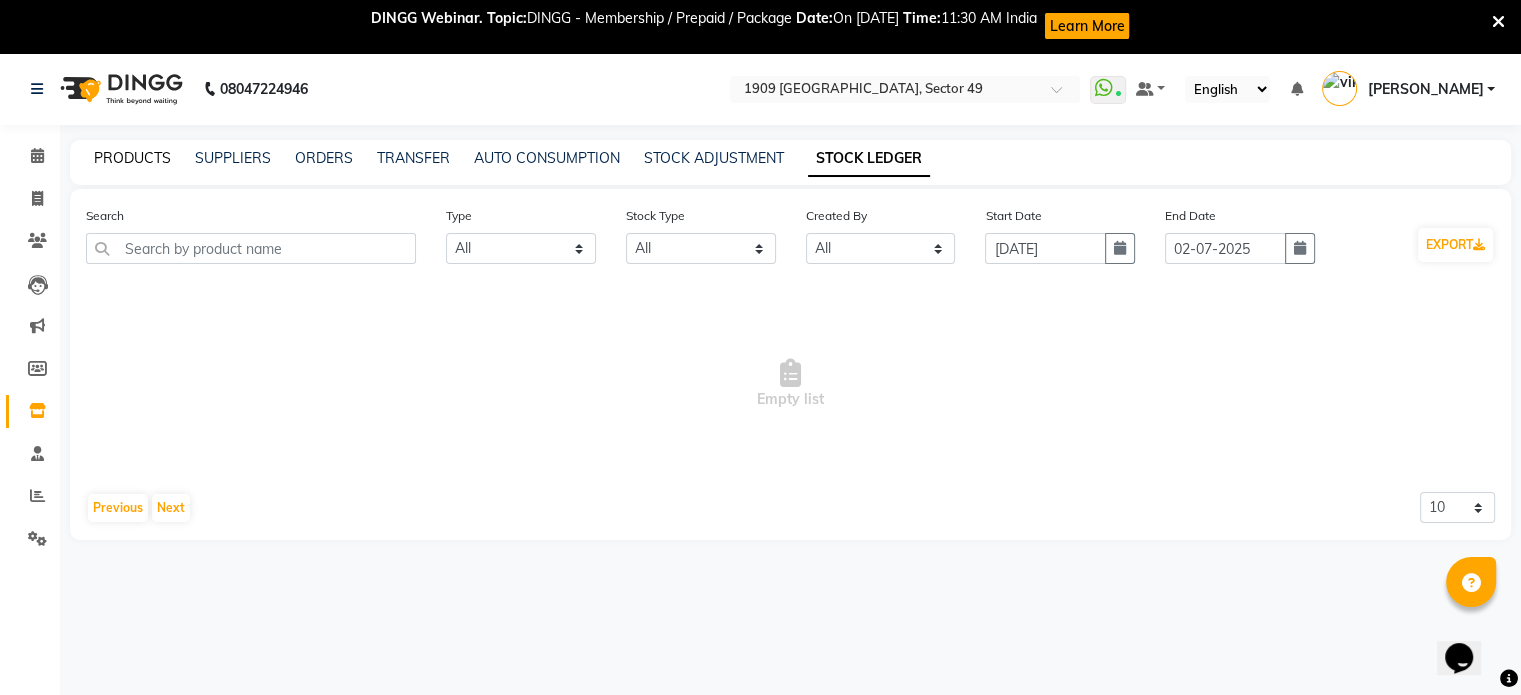 click on "PRODUCTS" 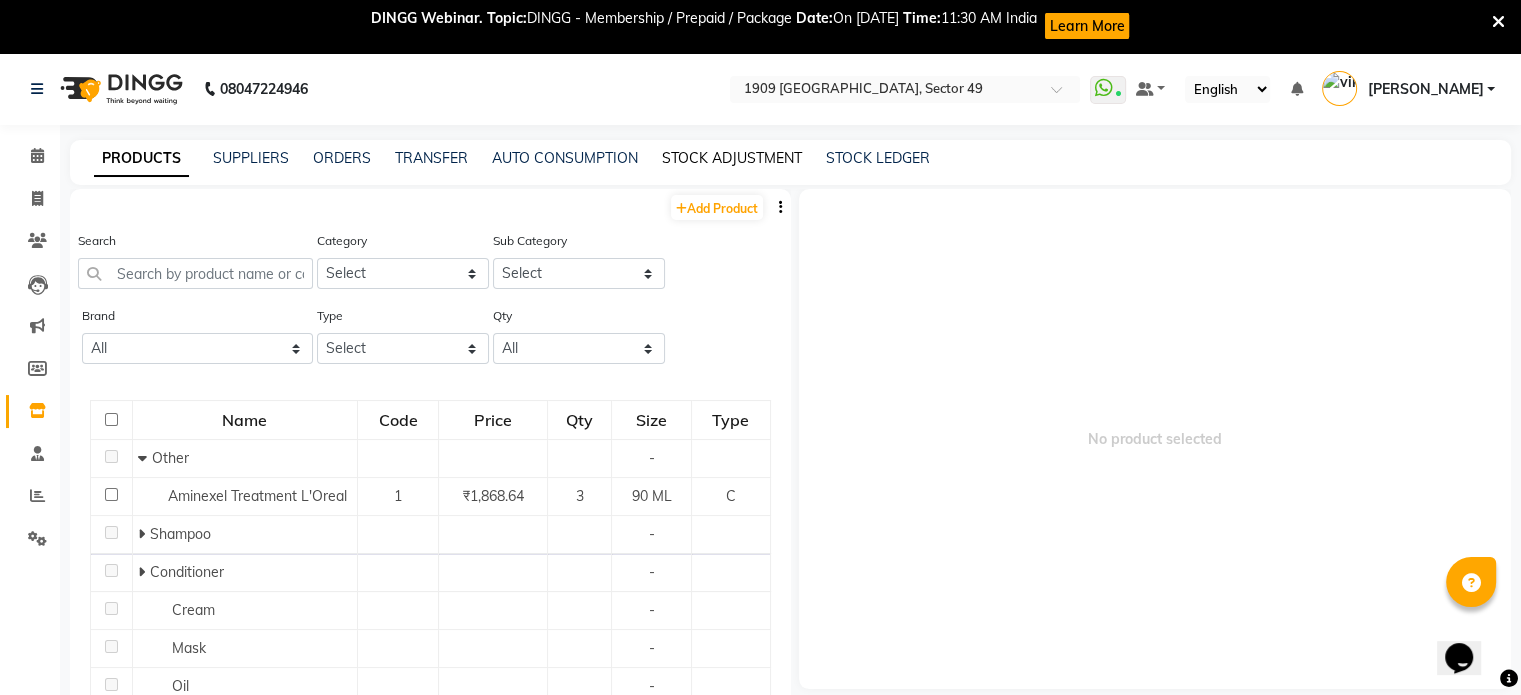 click on "STOCK ADJUSTMENT" 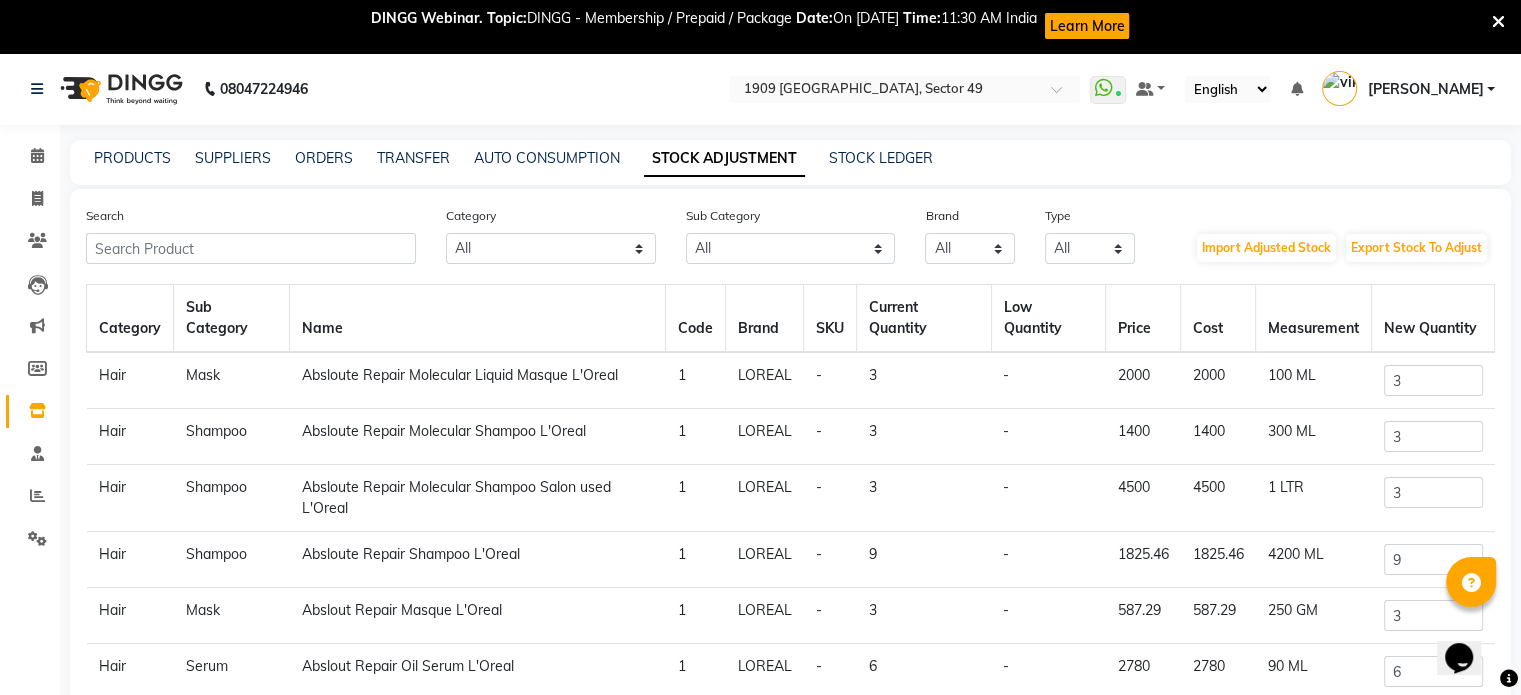 click on "Opens Chat This icon Opens the chat window." 